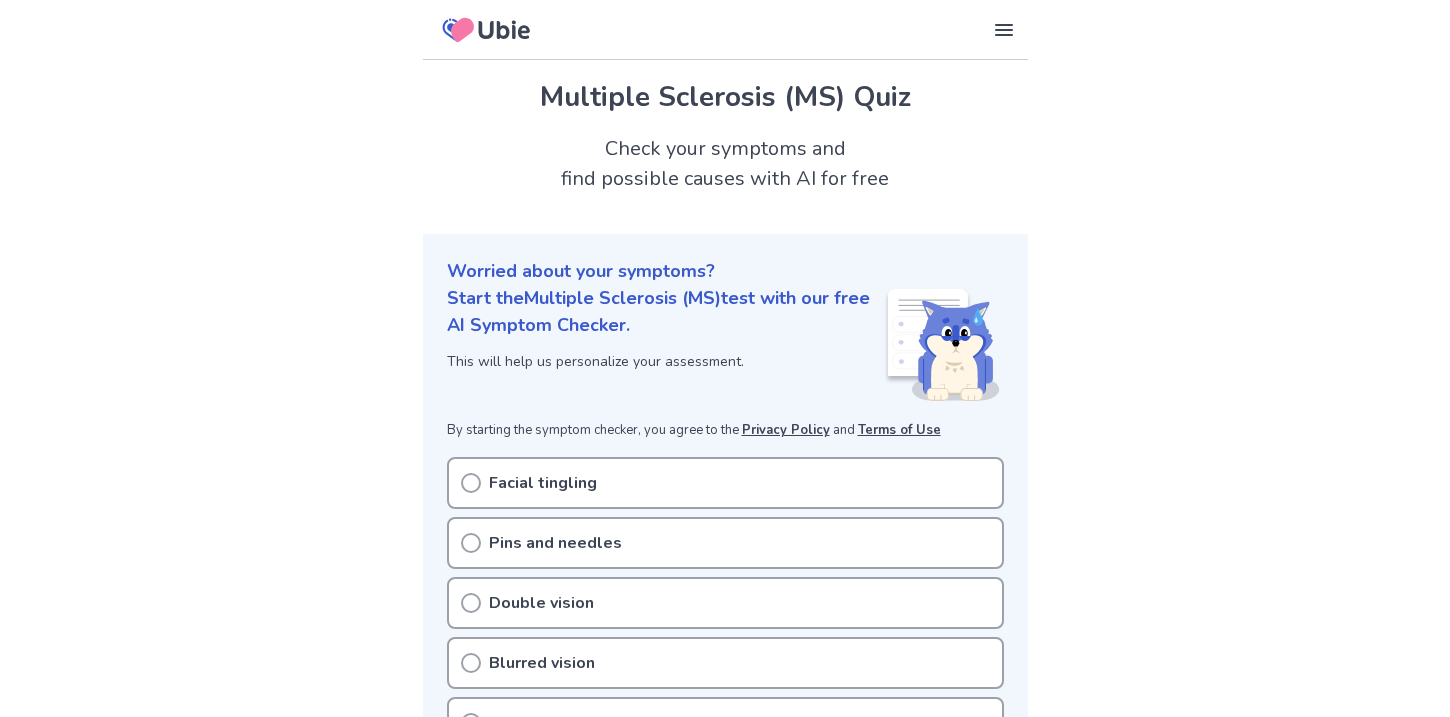 scroll, scrollTop: 0, scrollLeft: 0, axis: both 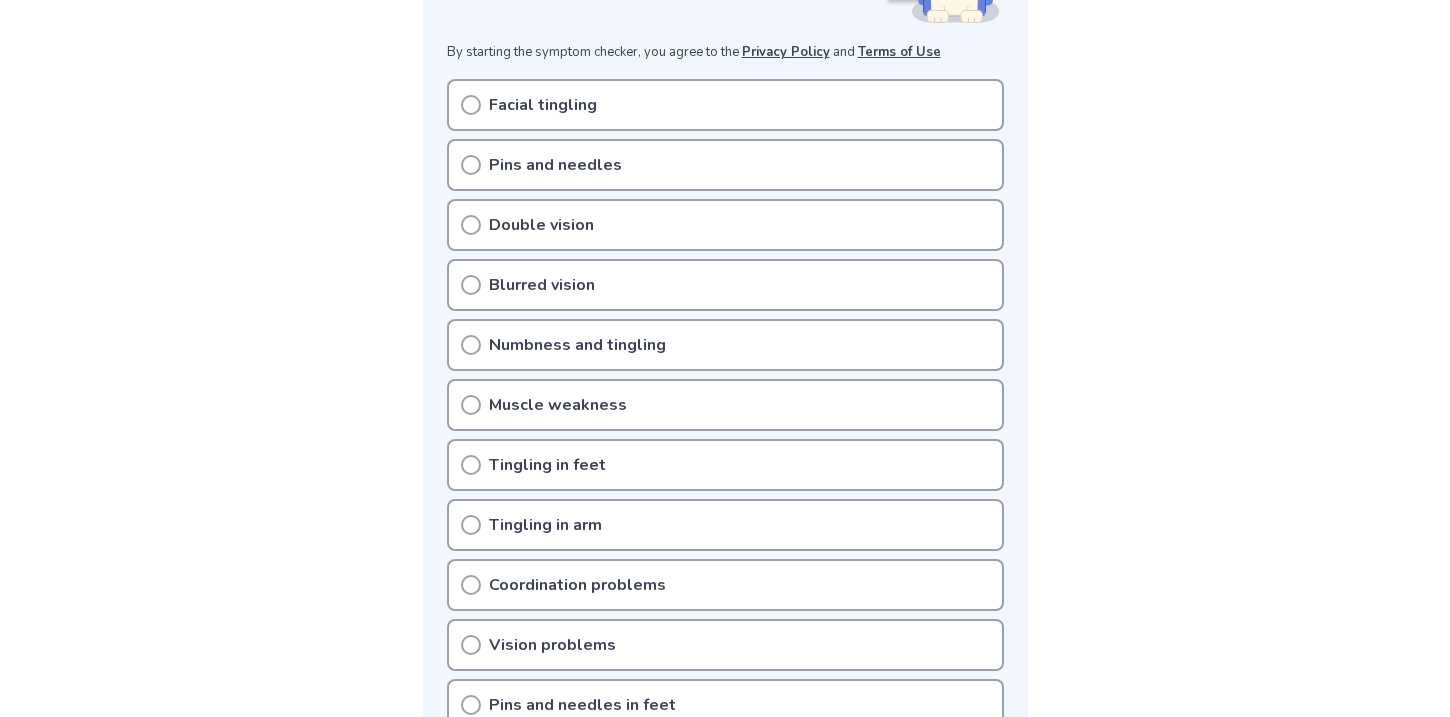 click 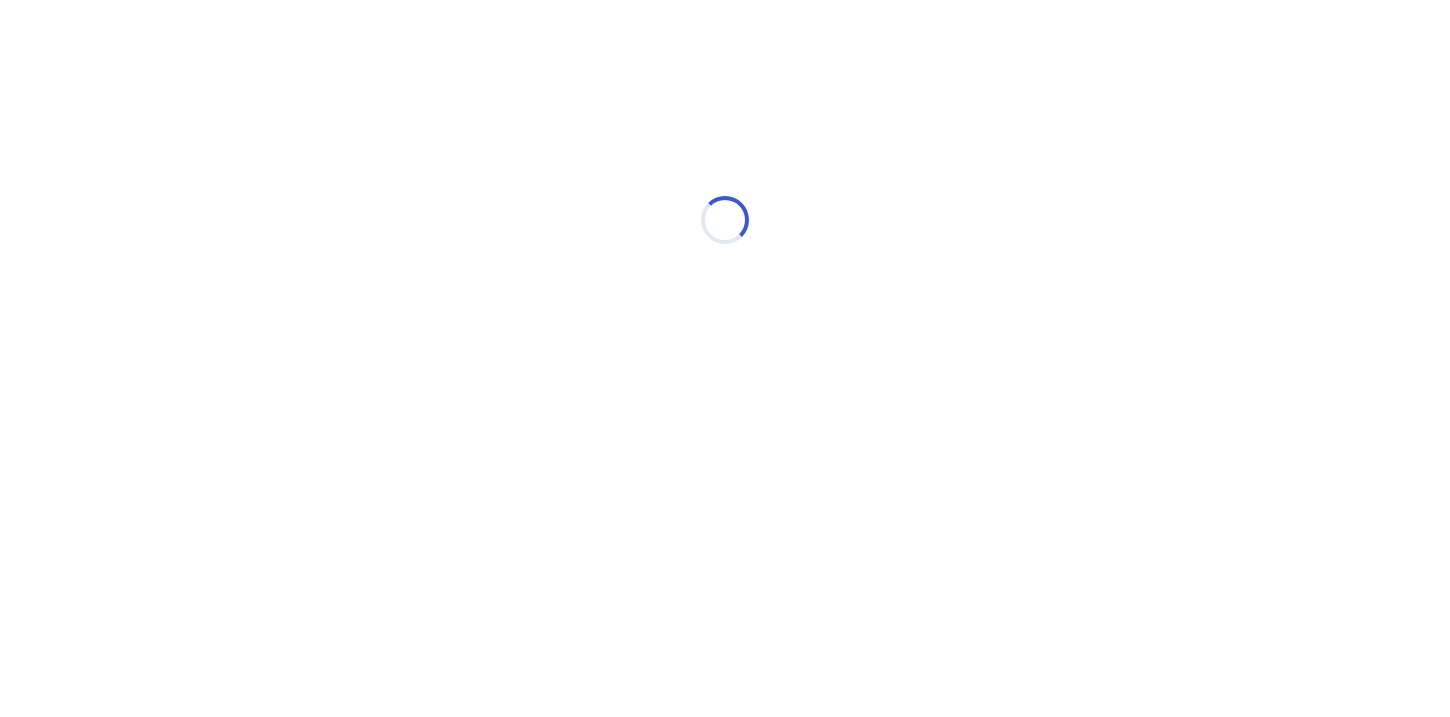 scroll, scrollTop: 0, scrollLeft: 0, axis: both 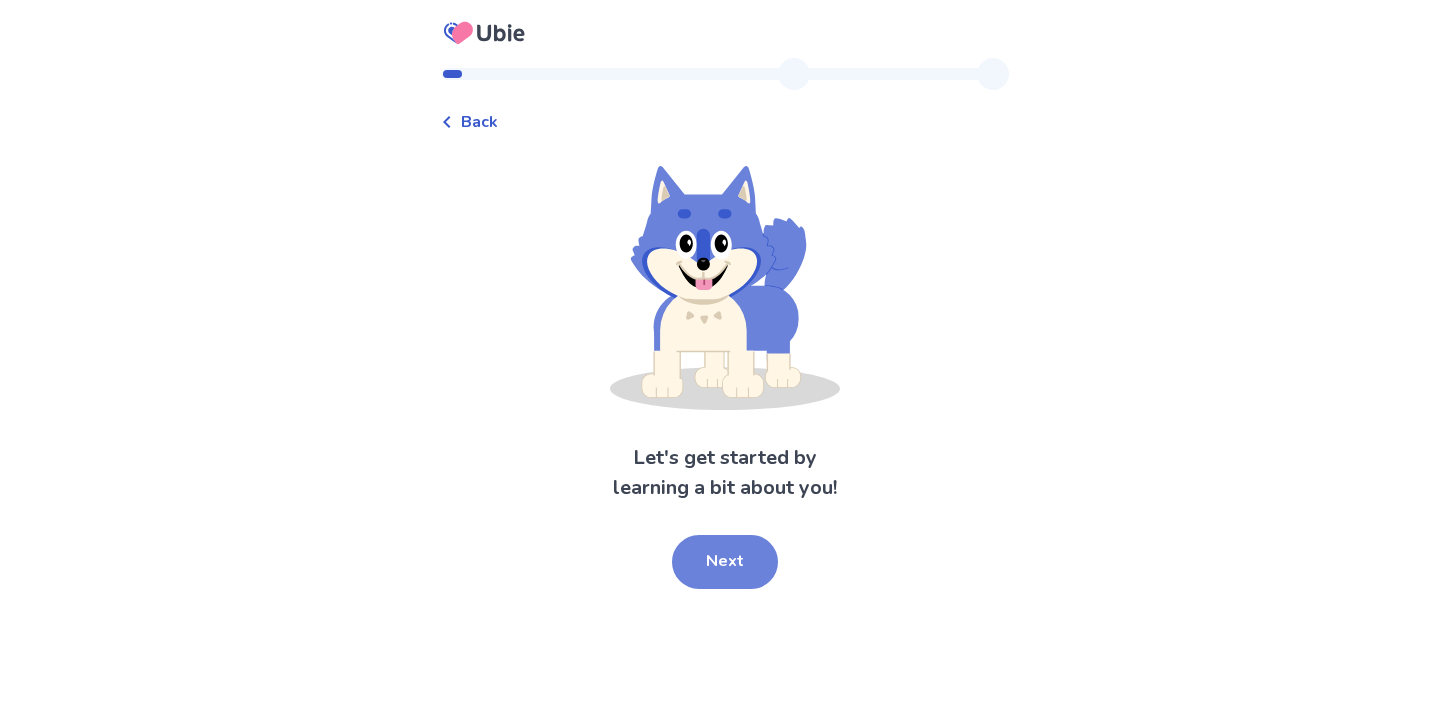 click on "Next" at bounding box center (725, 562) 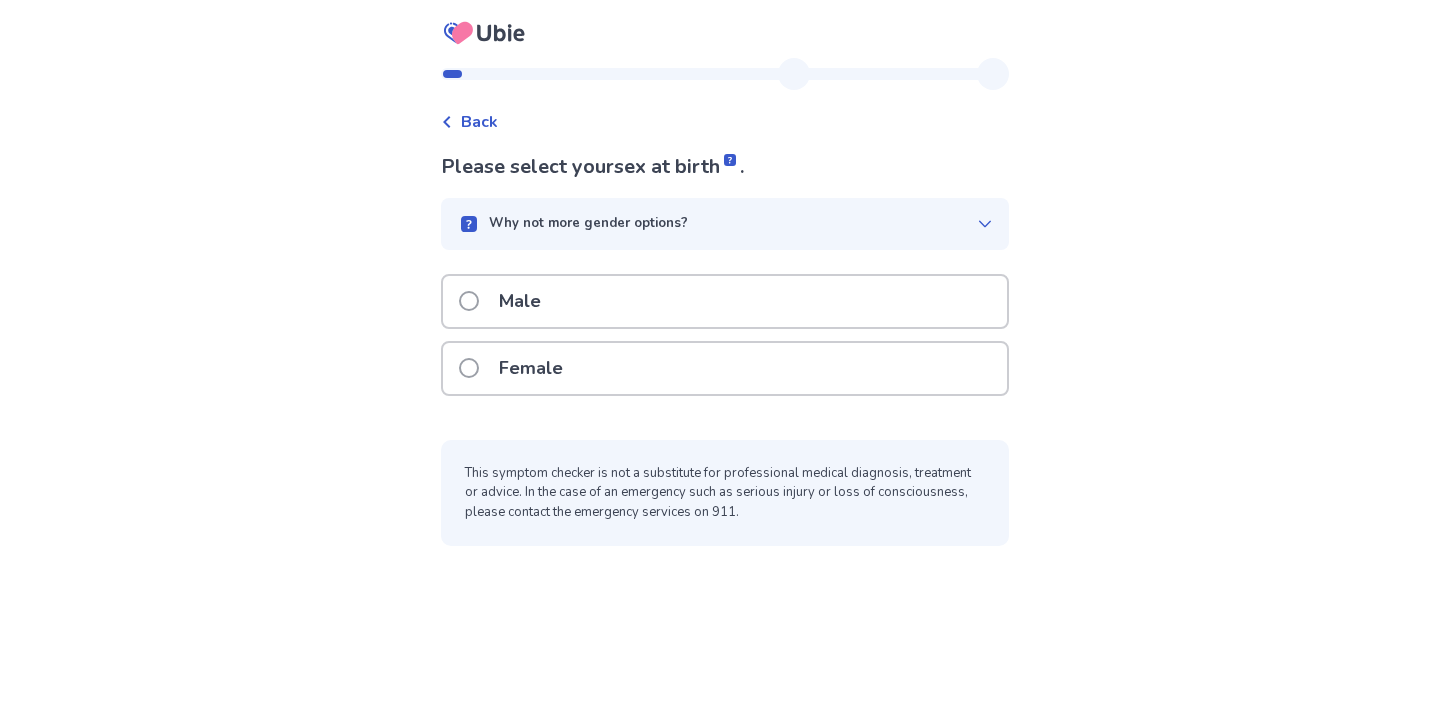click on "Female" at bounding box center (531, 368) 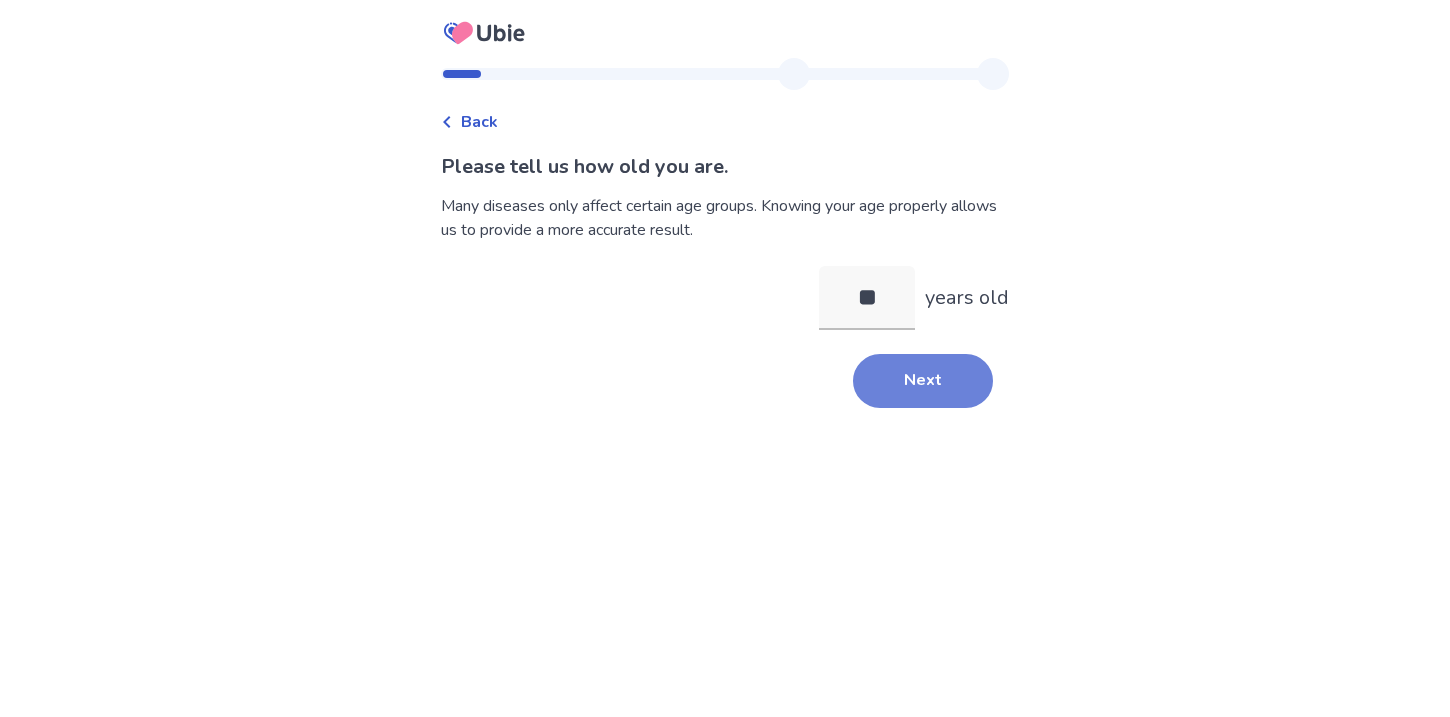 type on "**" 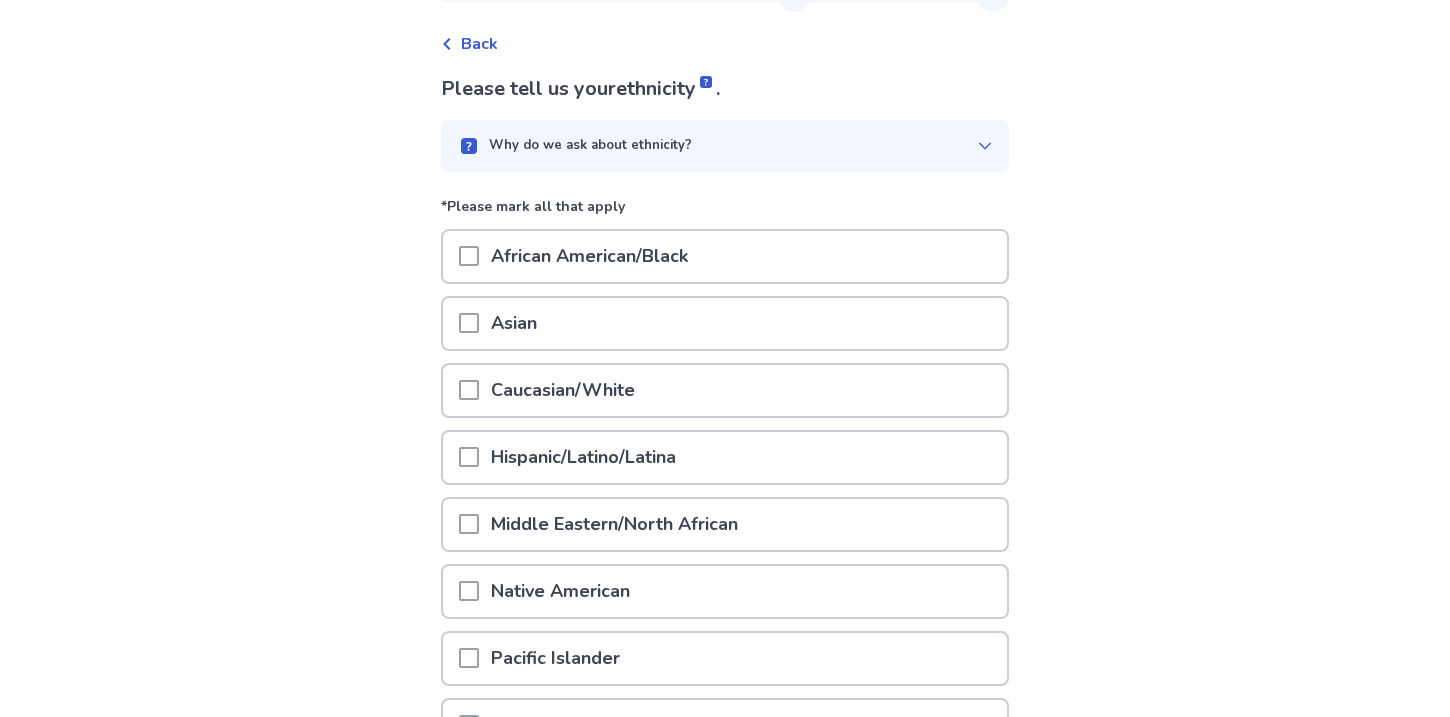 scroll, scrollTop: 88, scrollLeft: 0, axis: vertical 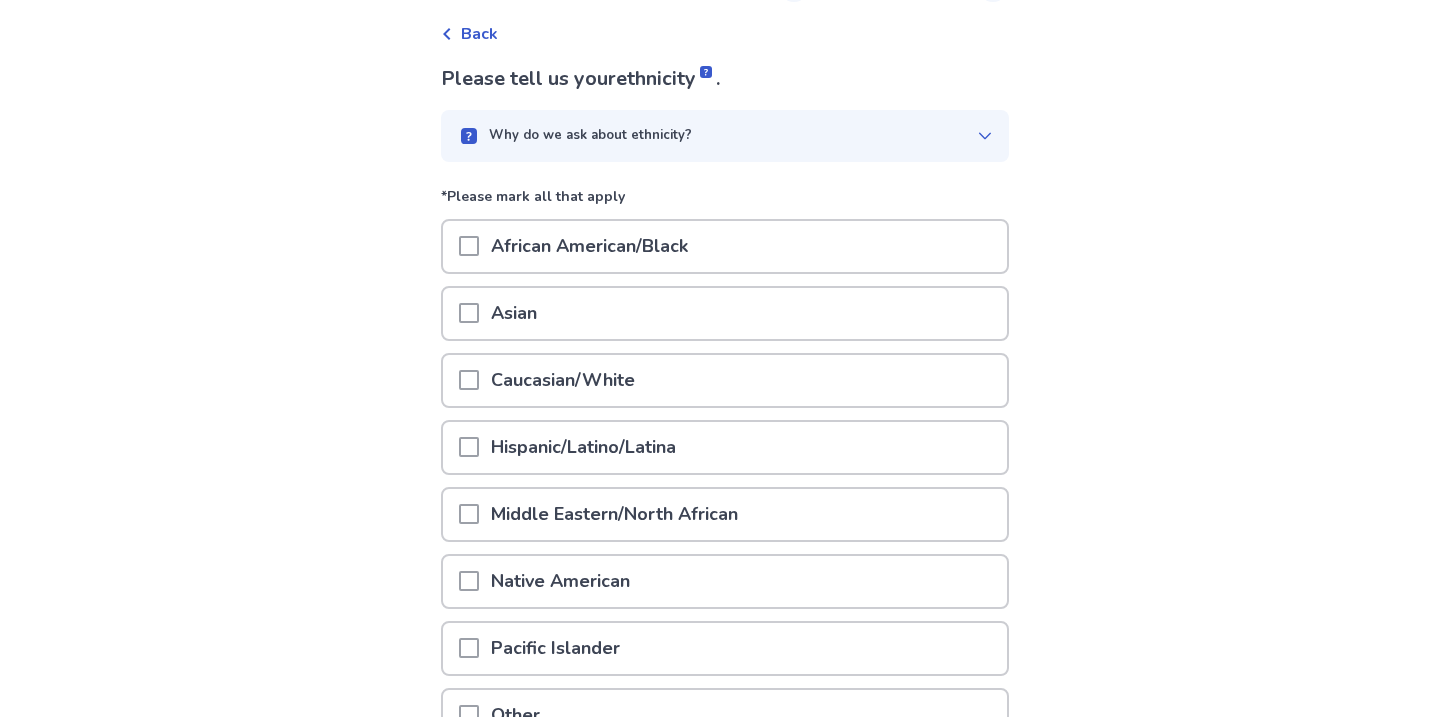 click on "Caucasian/White" at bounding box center [725, 380] 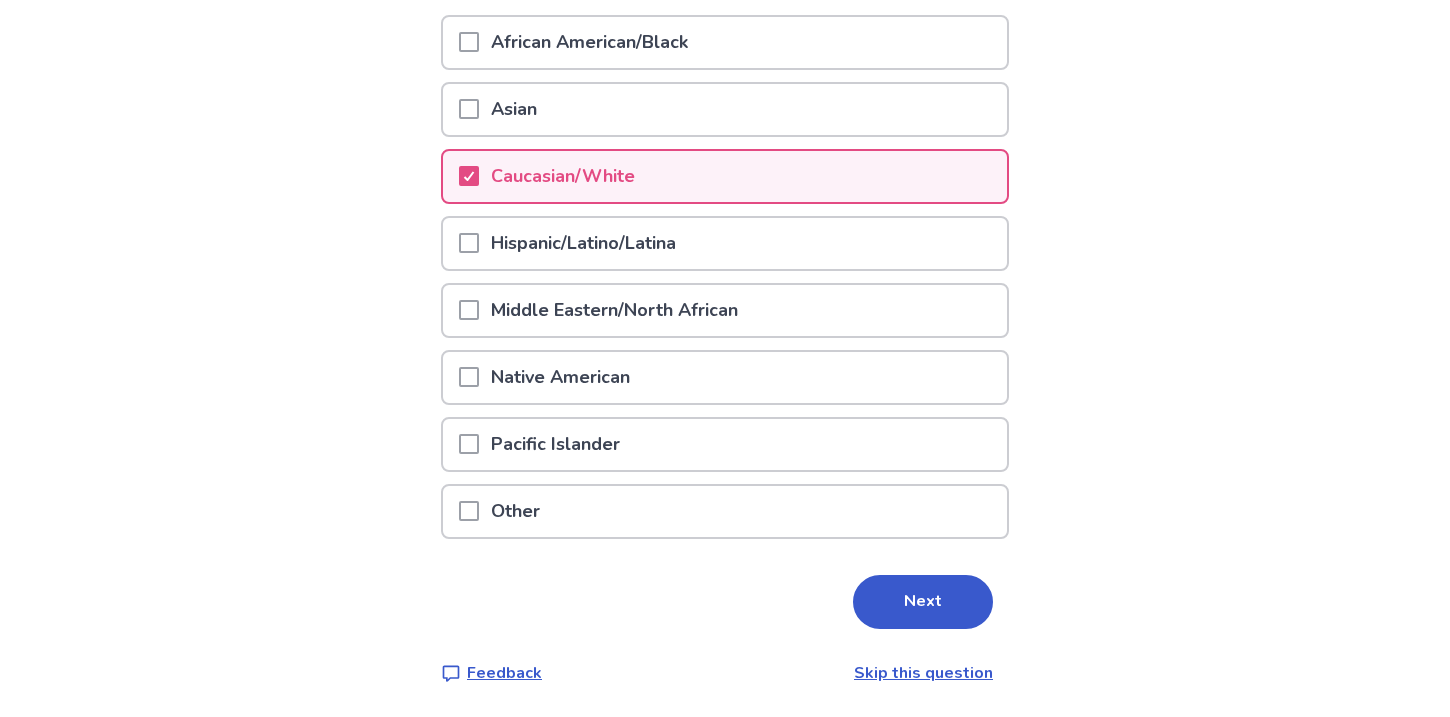 scroll, scrollTop: 666, scrollLeft: 0, axis: vertical 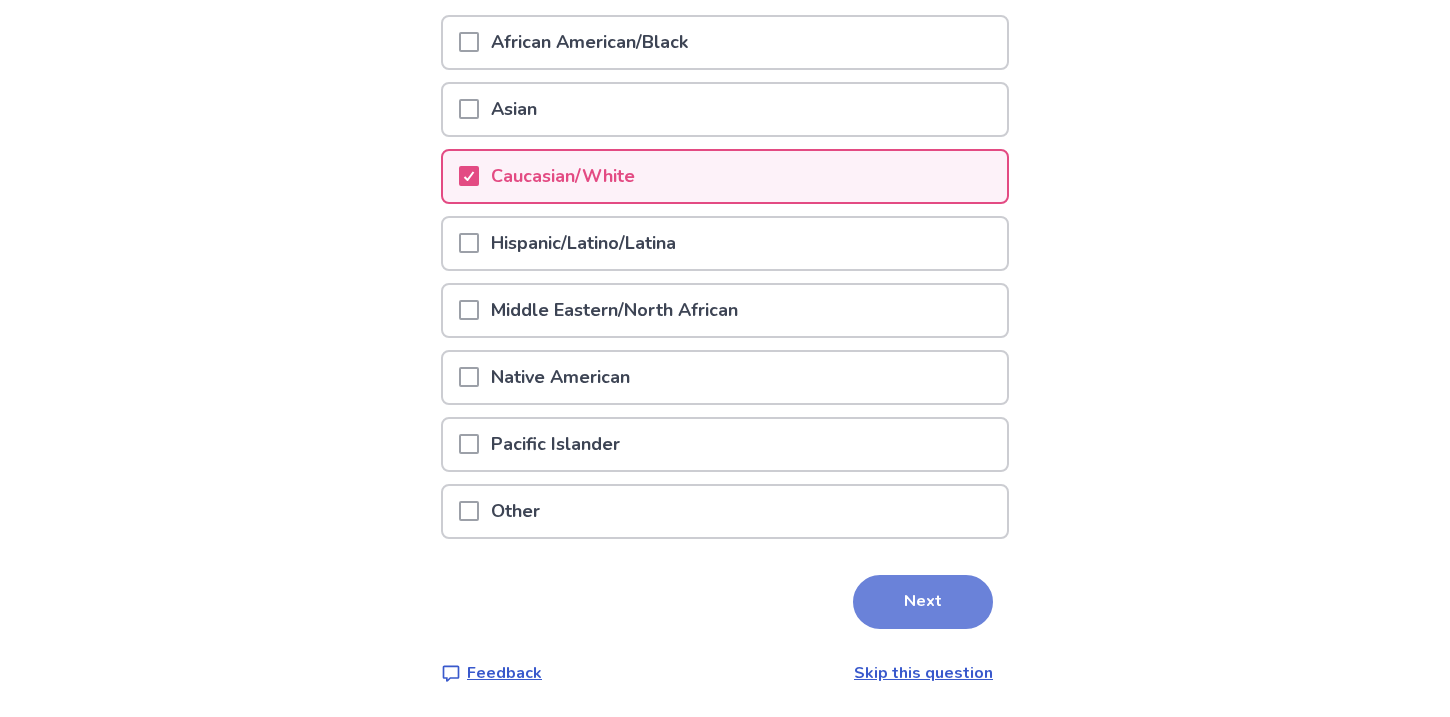 click on "Next" at bounding box center (923, 602) 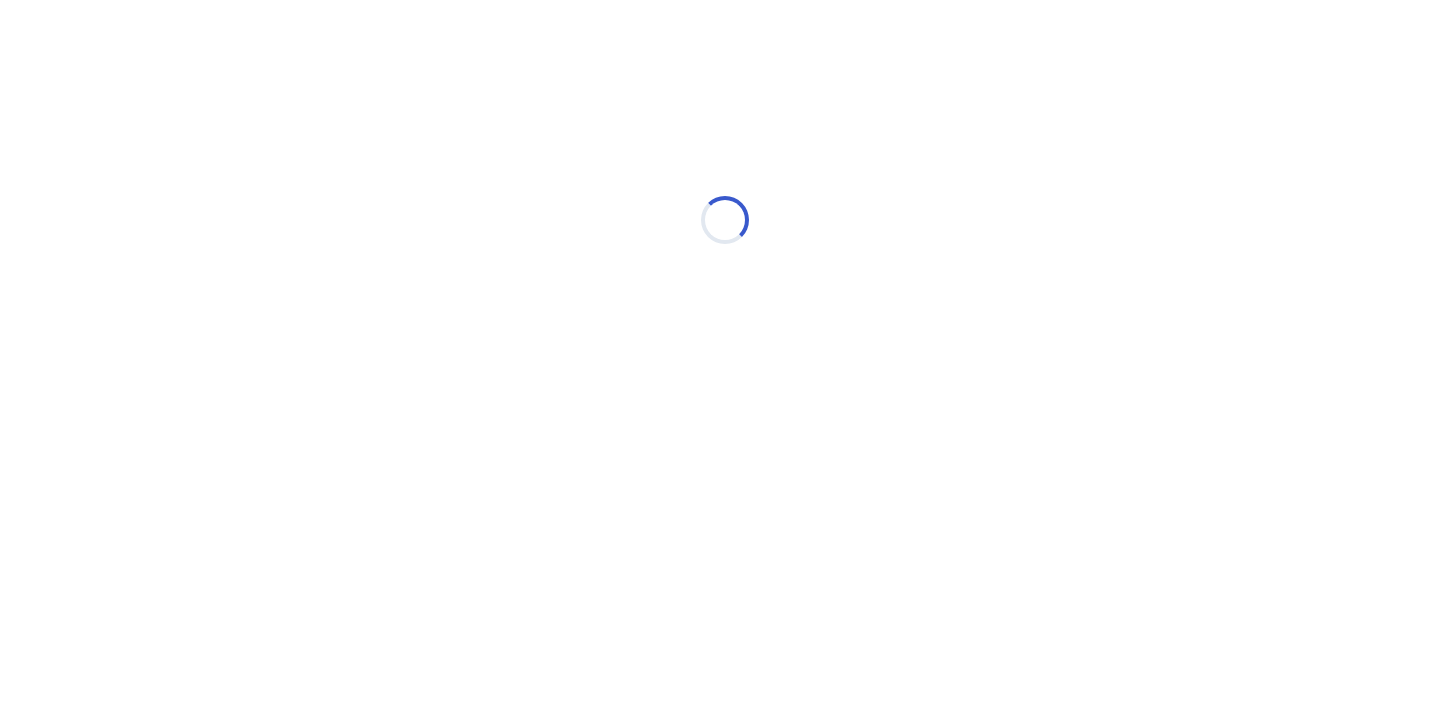 scroll, scrollTop: 0, scrollLeft: 0, axis: both 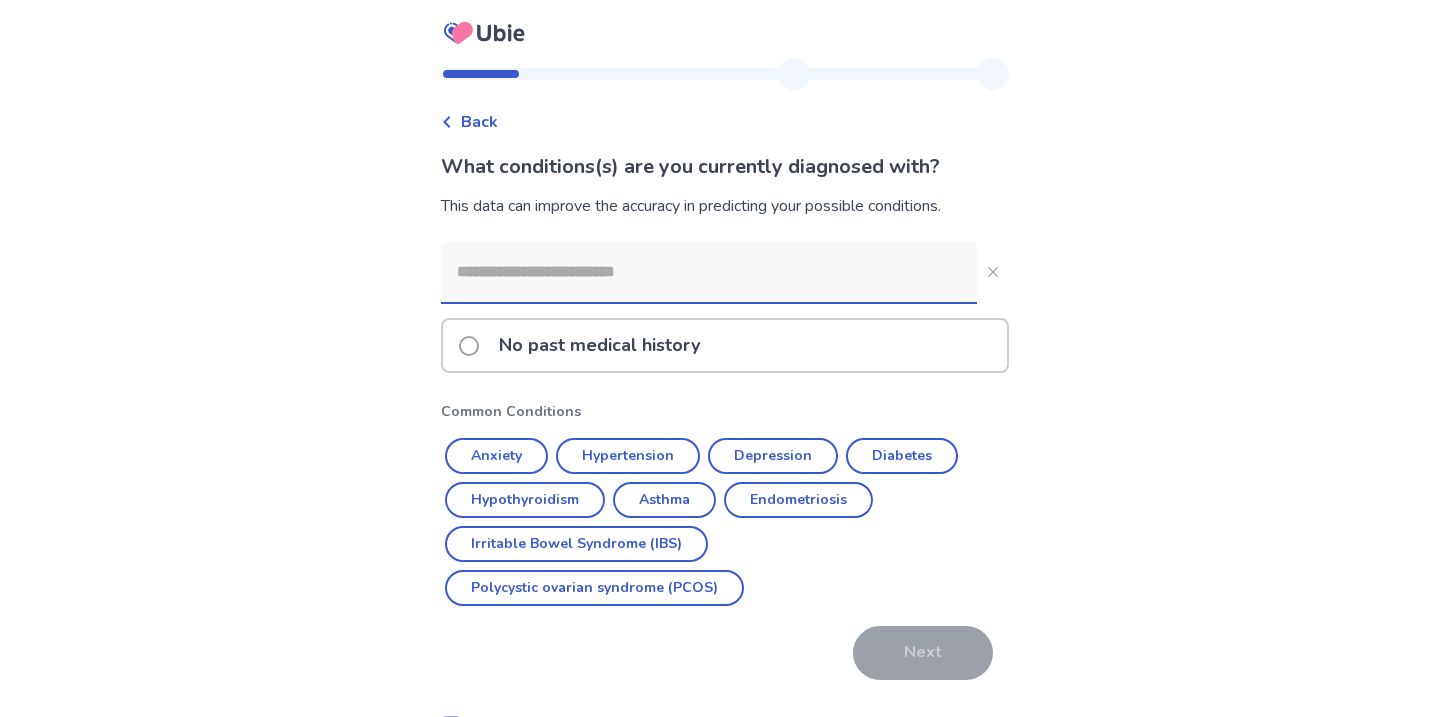 click at bounding box center [709, 272] 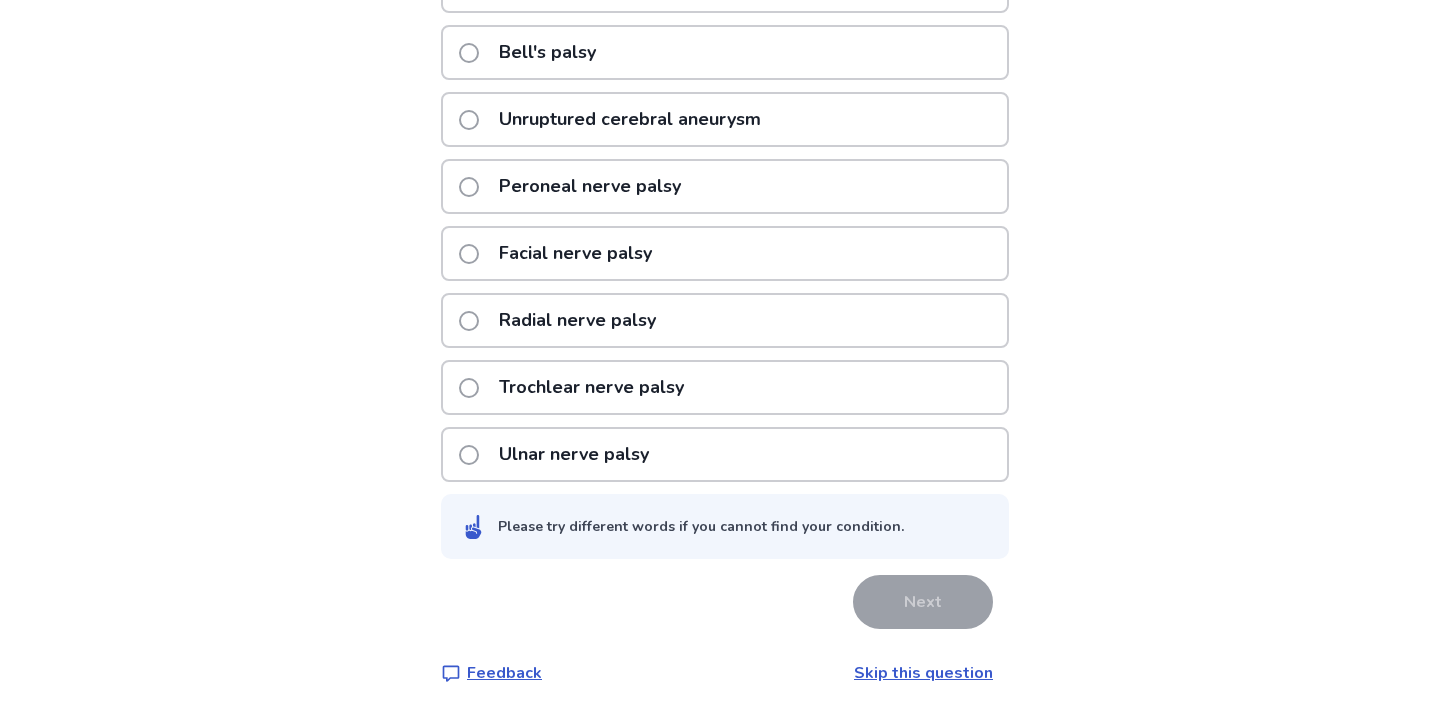 scroll, scrollTop: 825, scrollLeft: 0, axis: vertical 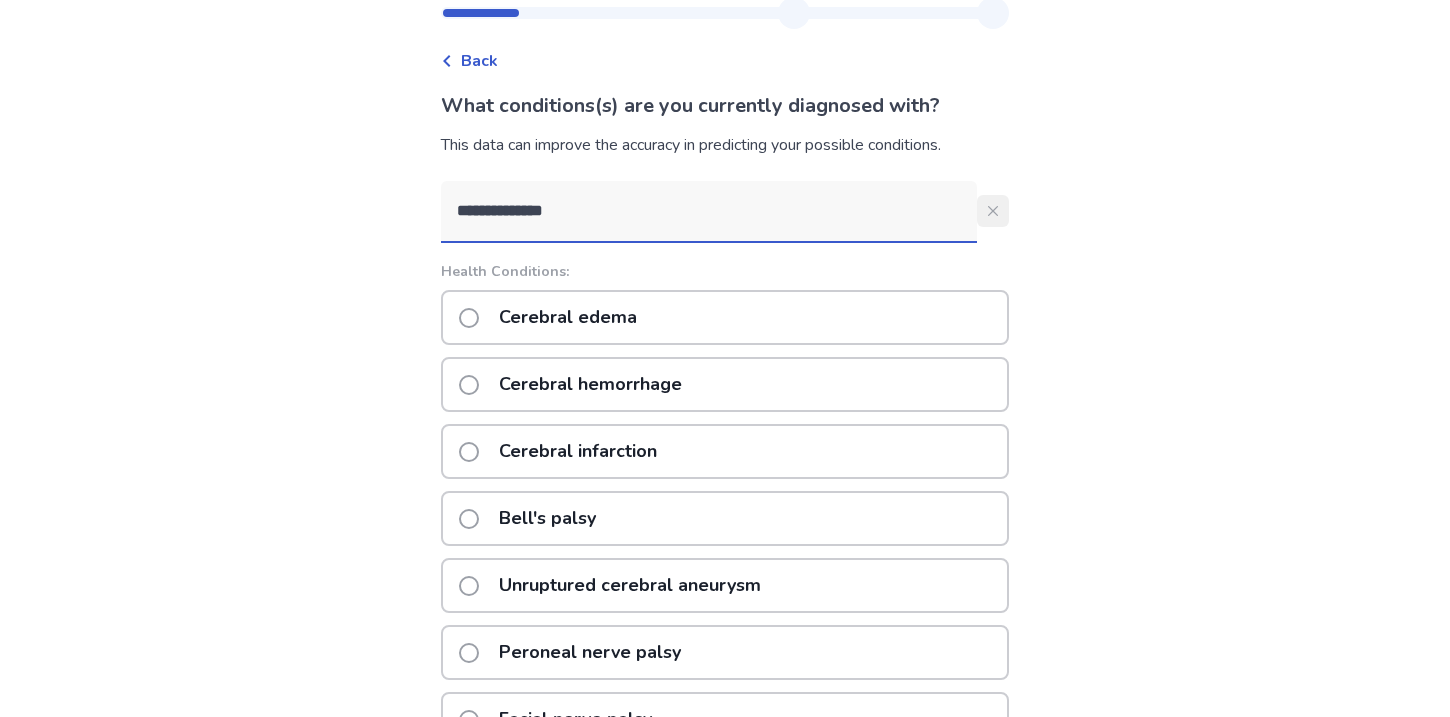 click 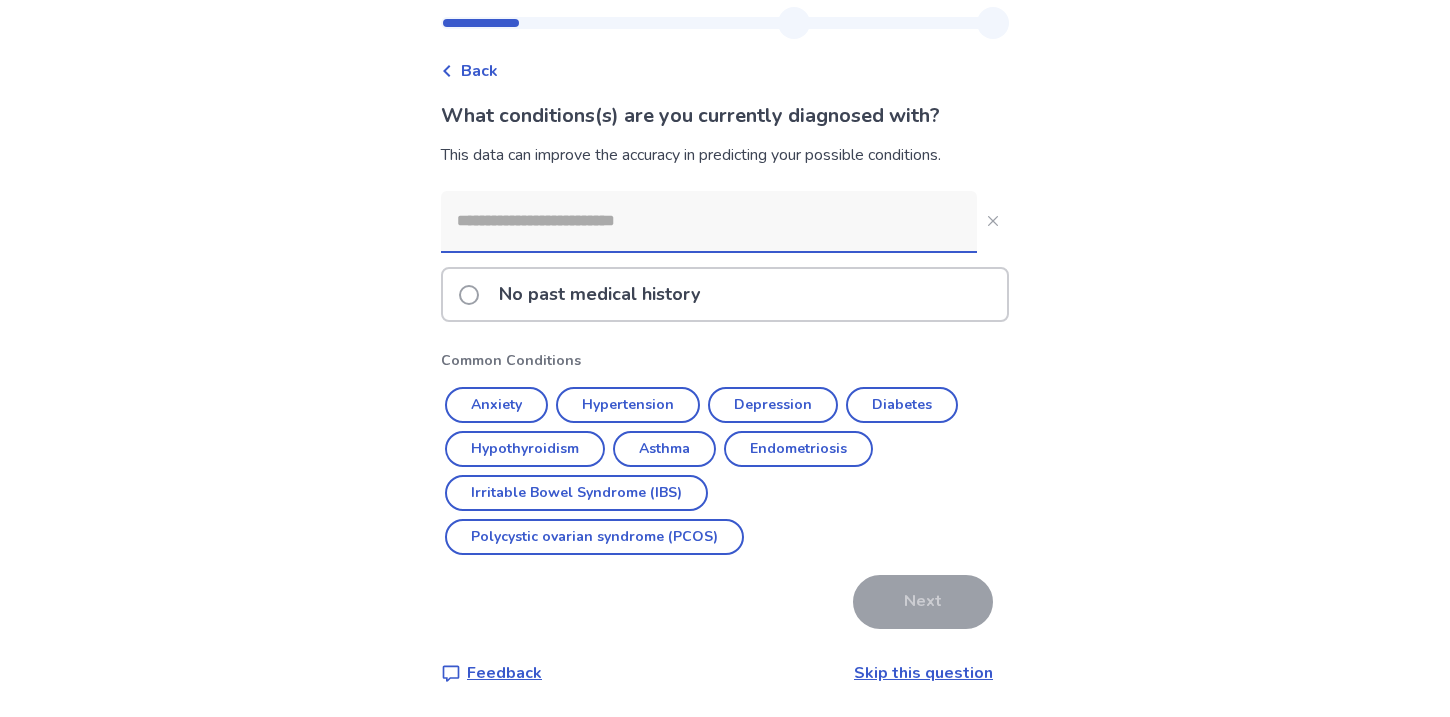 scroll, scrollTop: 143, scrollLeft: 0, axis: vertical 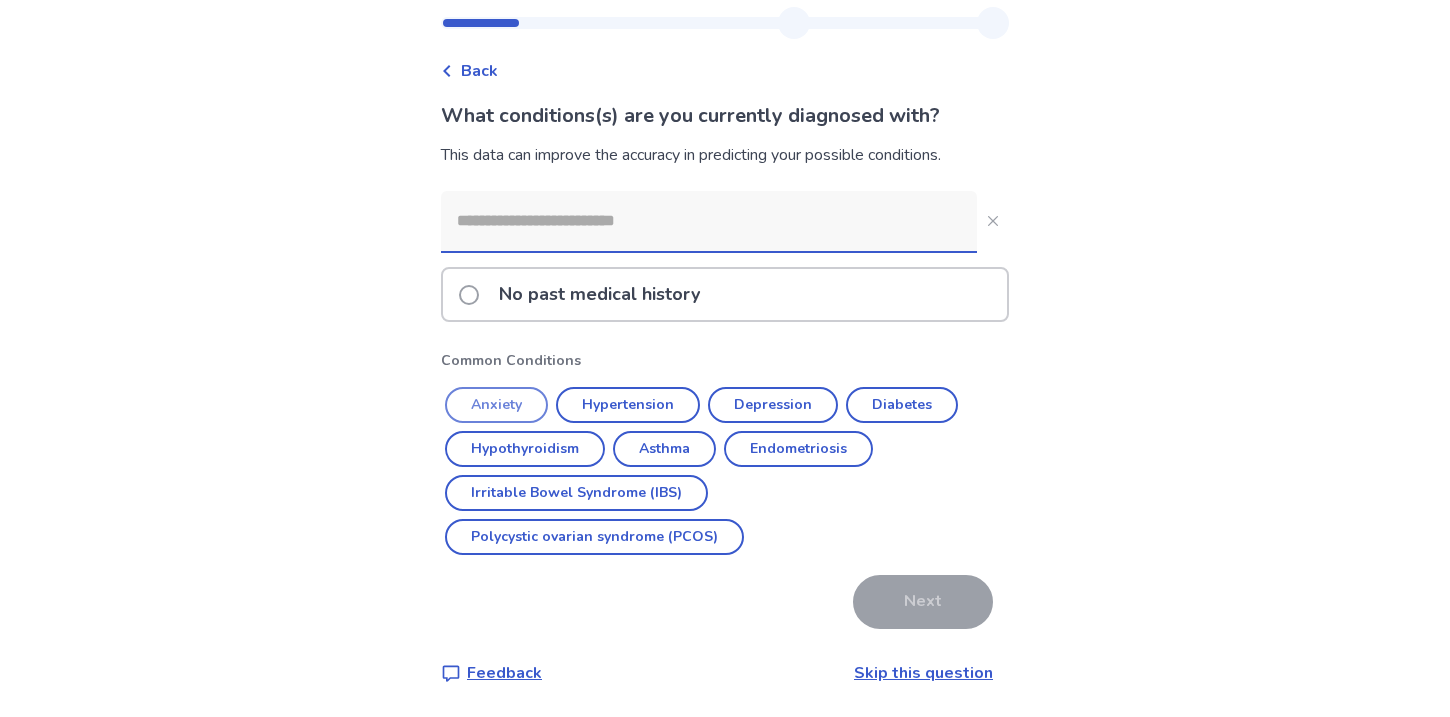 click on "Anxiety" at bounding box center [496, 405] 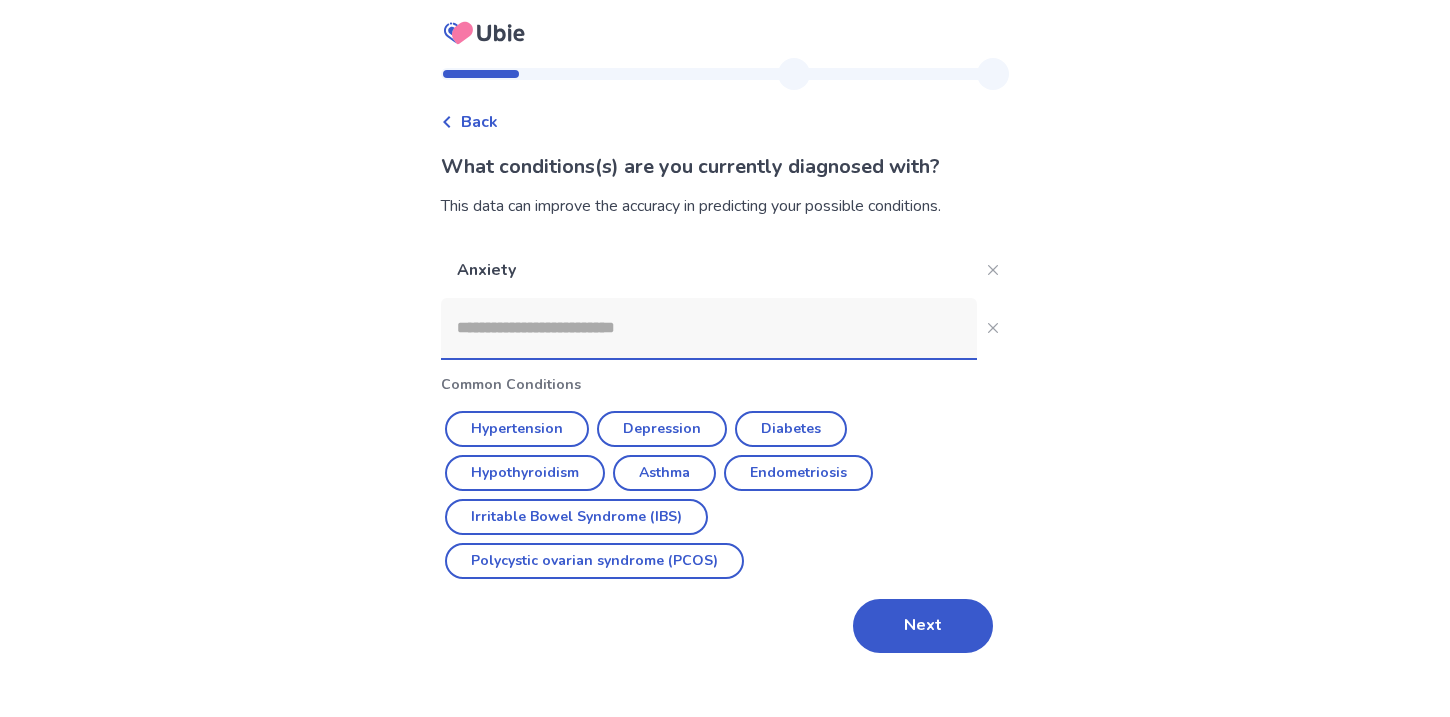 scroll, scrollTop: 136, scrollLeft: 0, axis: vertical 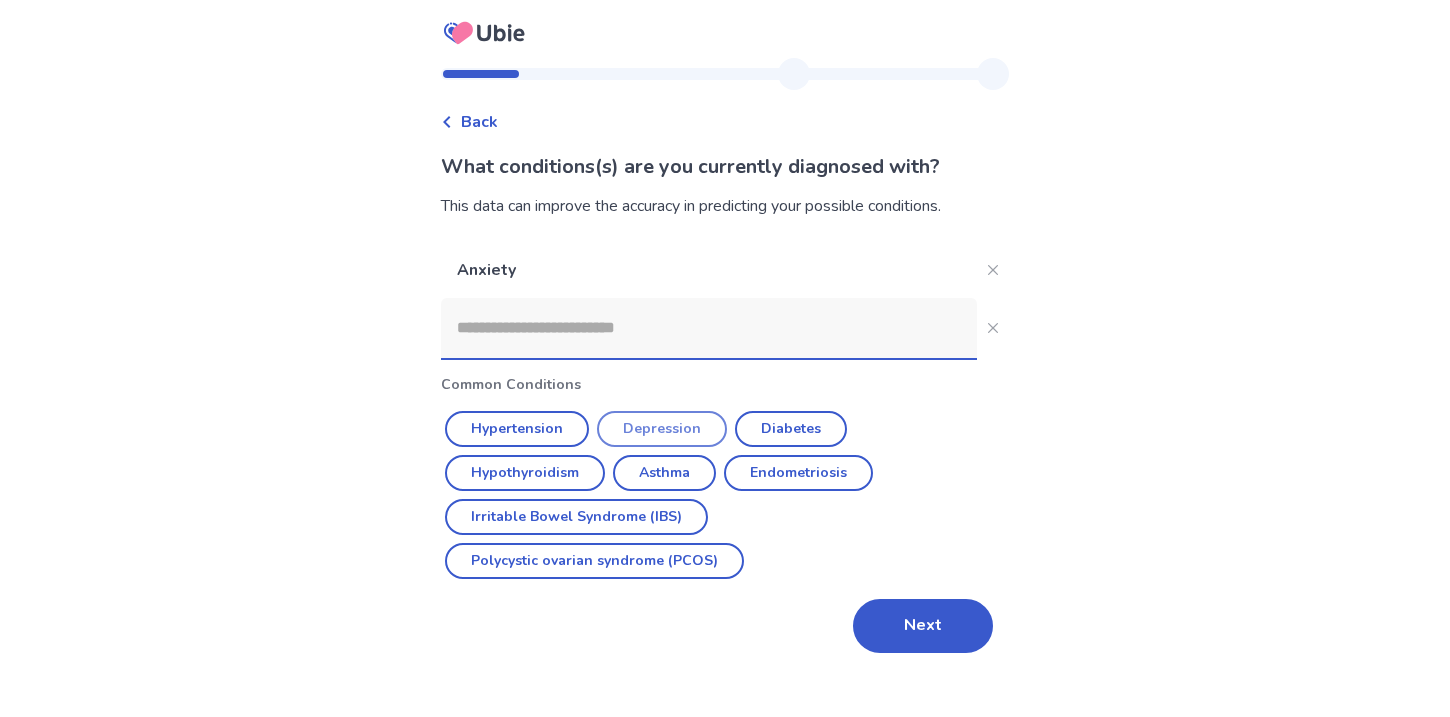 click on "Depression" at bounding box center (662, 429) 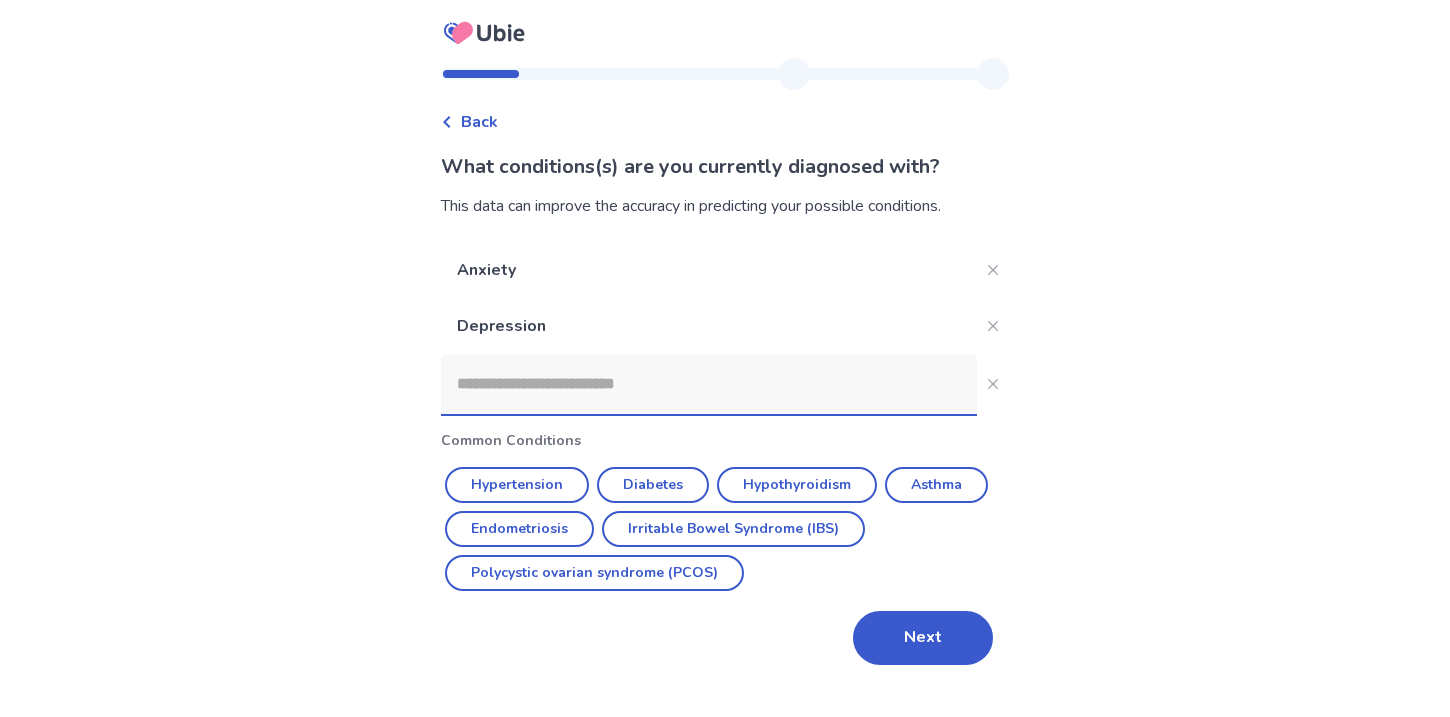 scroll, scrollTop: 220, scrollLeft: 0, axis: vertical 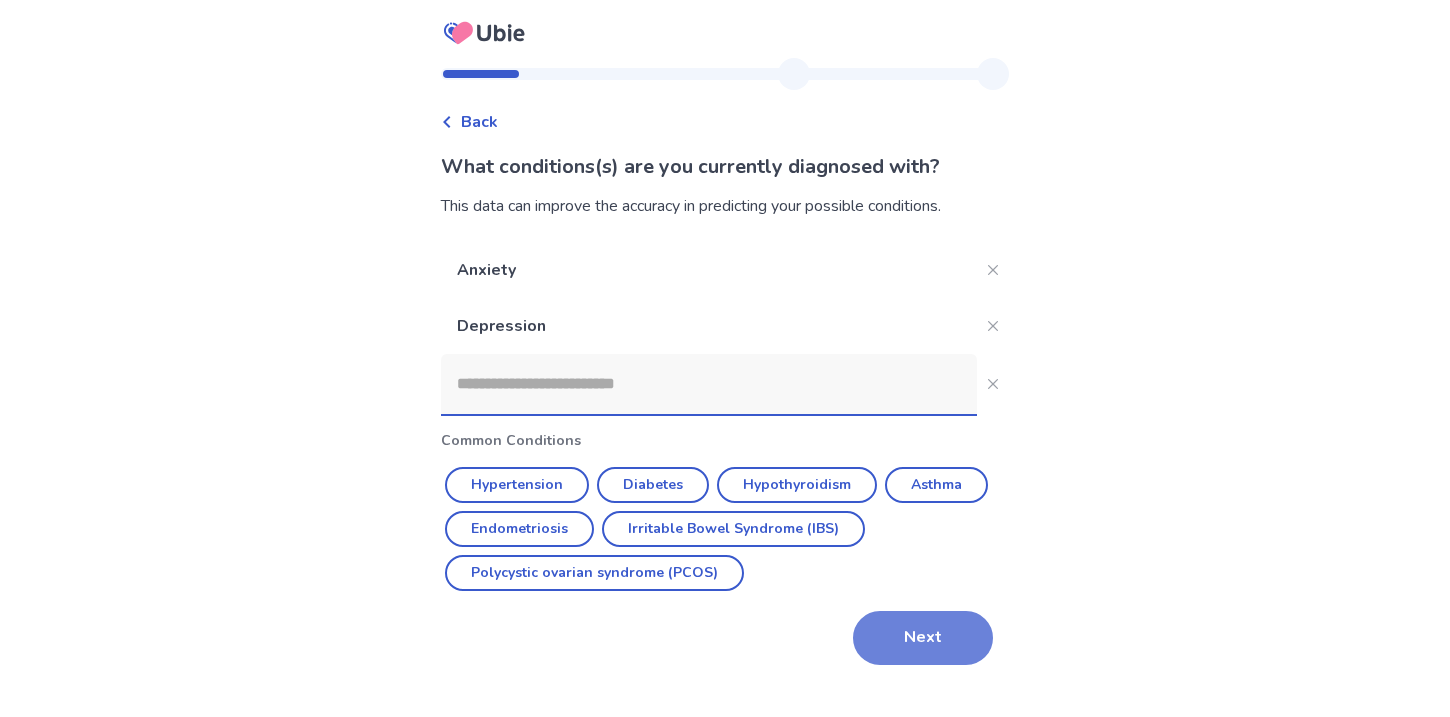 click on "Next" at bounding box center (923, 638) 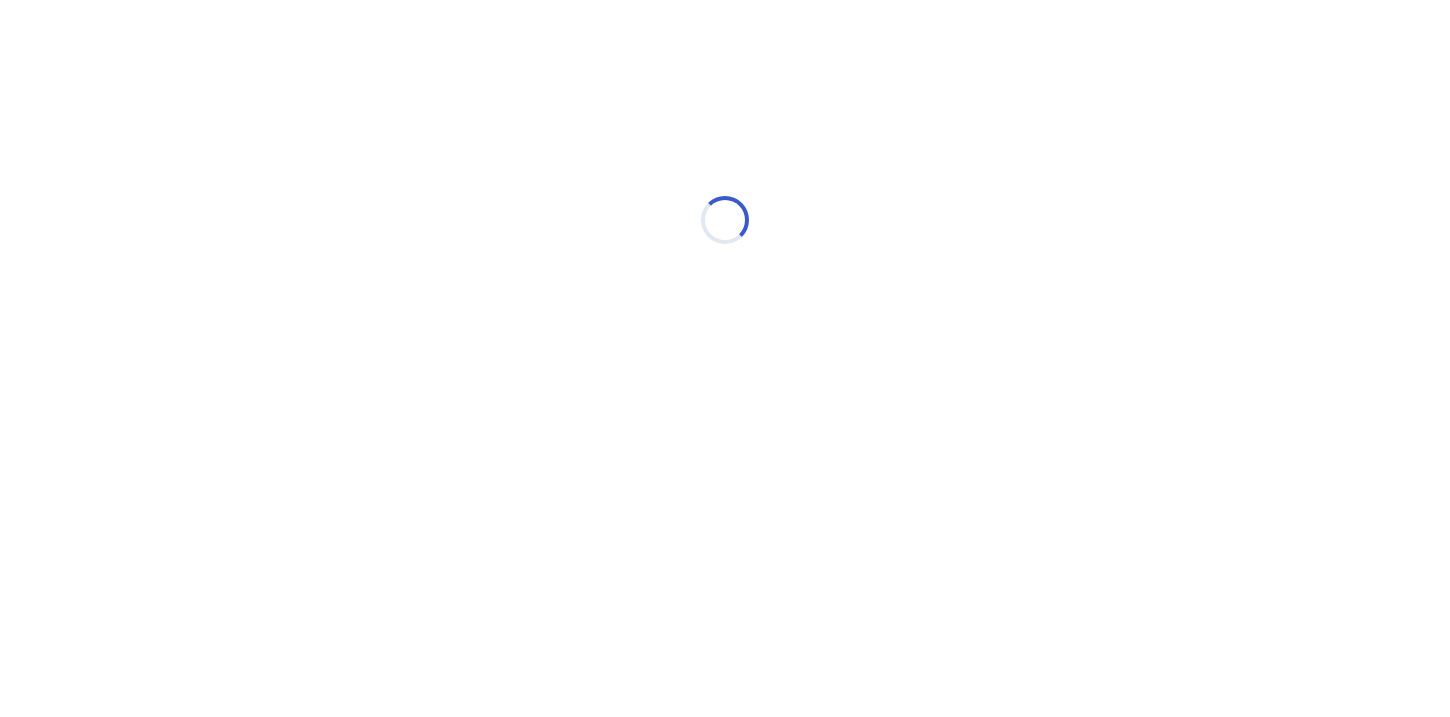 scroll, scrollTop: 0, scrollLeft: 0, axis: both 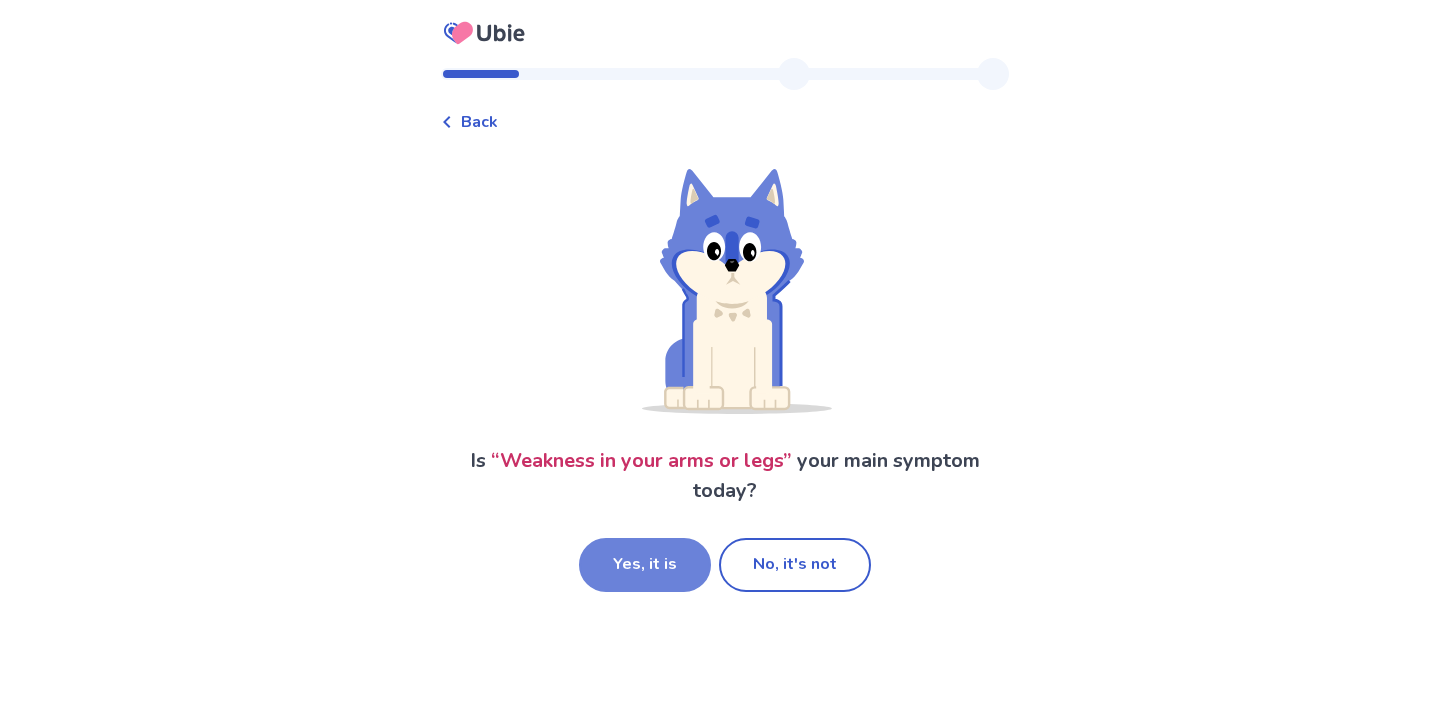click on "Yes, it is" at bounding box center (645, 565) 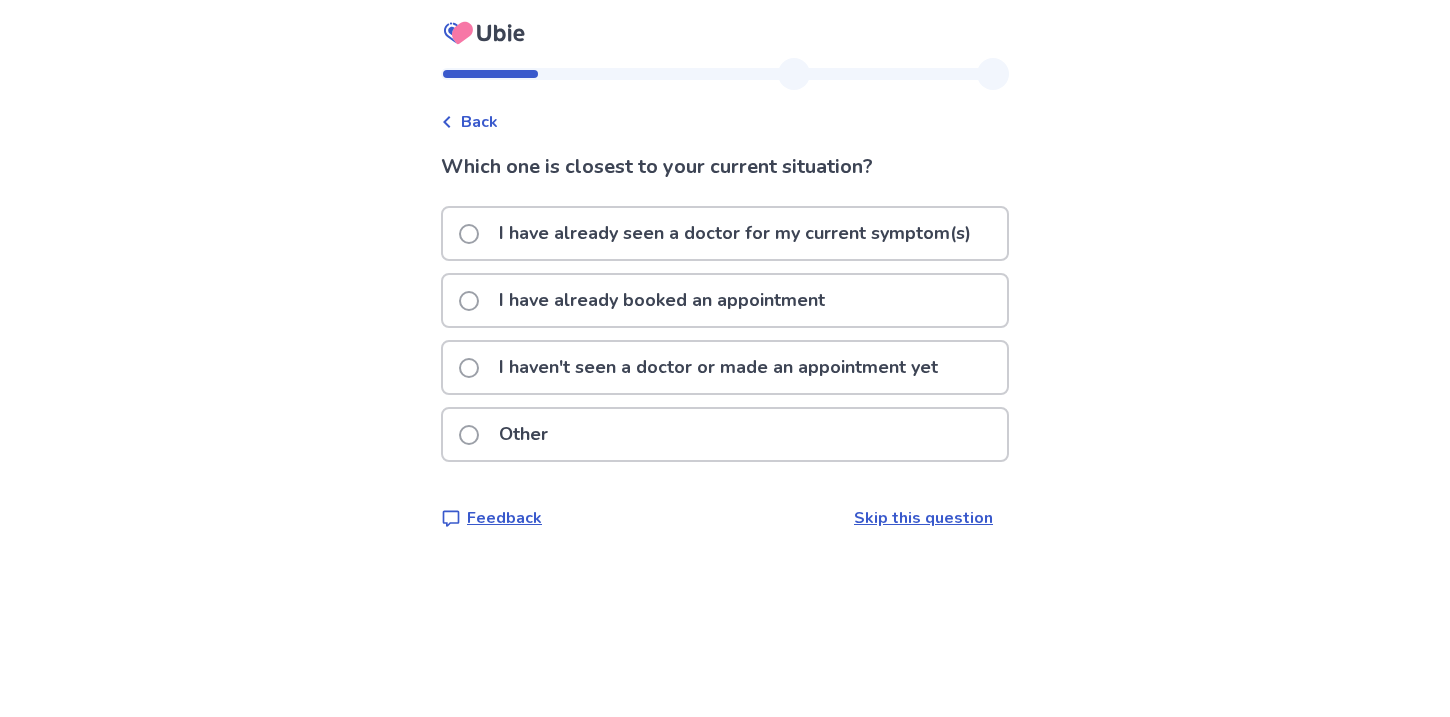 click on "I haven't seen a doctor or made an appointment yet" at bounding box center [718, 367] 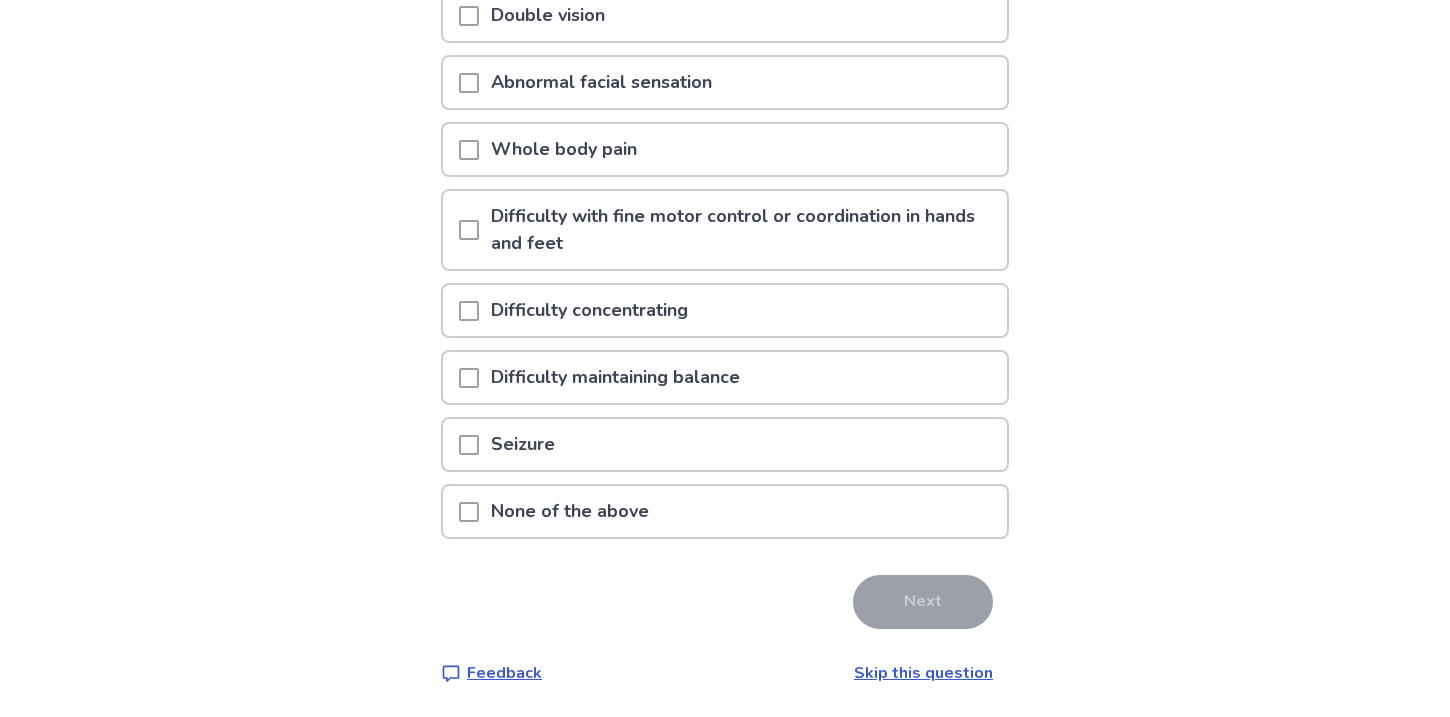 scroll, scrollTop: 469, scrollLeft: 0, axis: vertical 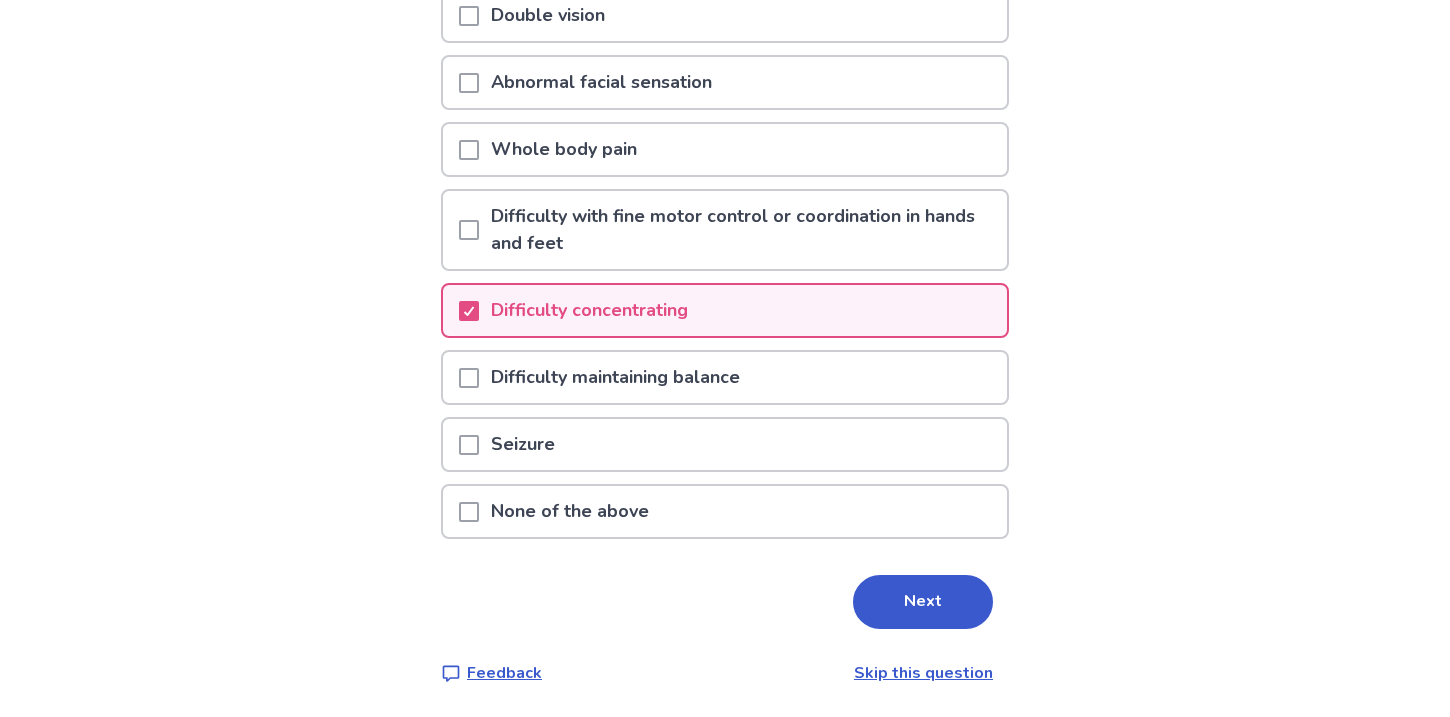 click at bounding box center [469, 378] 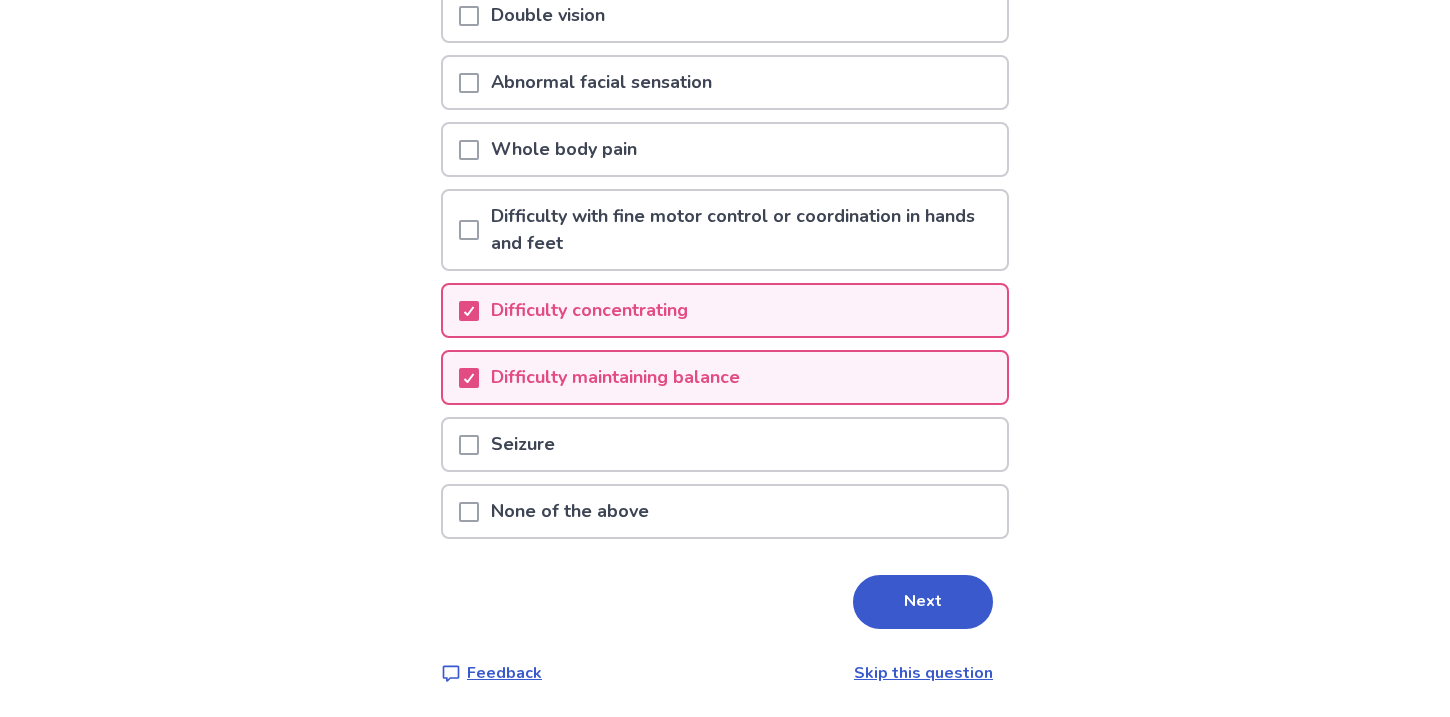 scroll, scrollTop: 597, scrollLeft: 0, axis: vertical 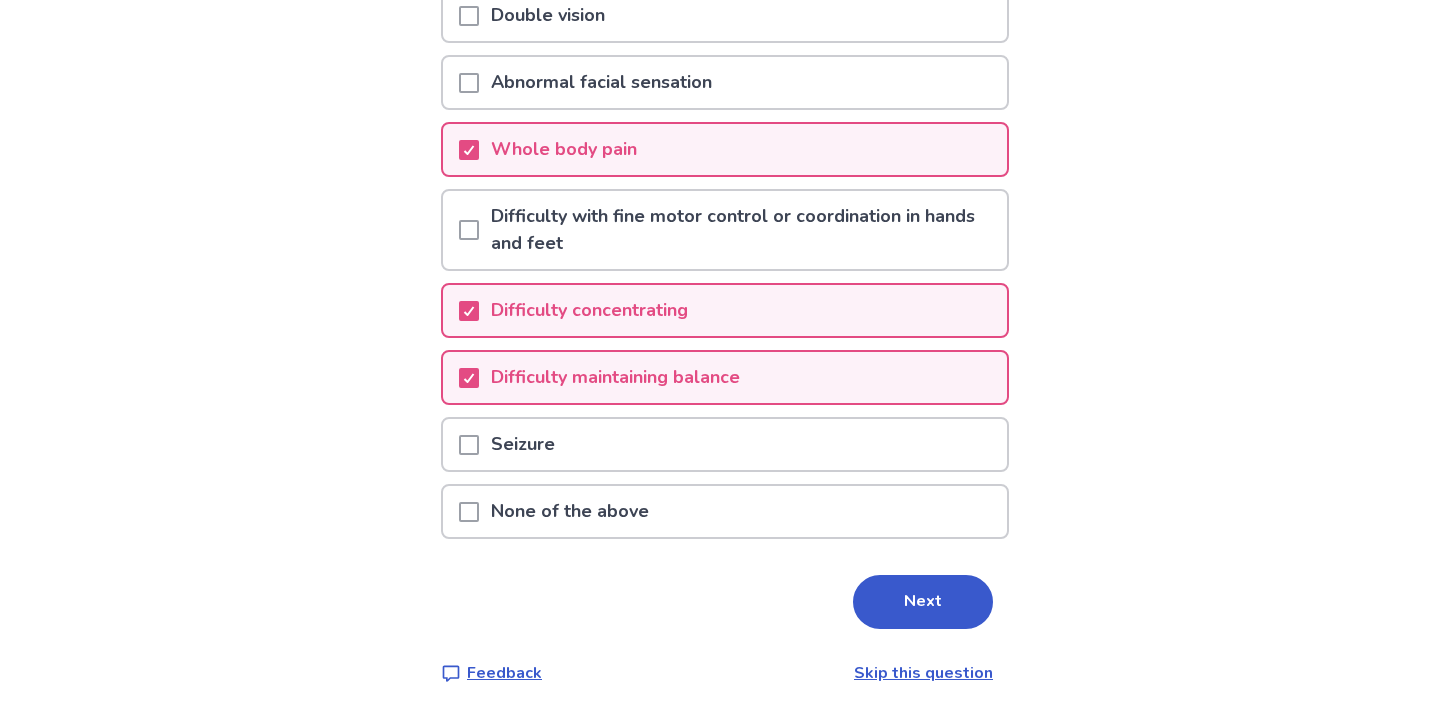 click at bounding box center (469, 230) 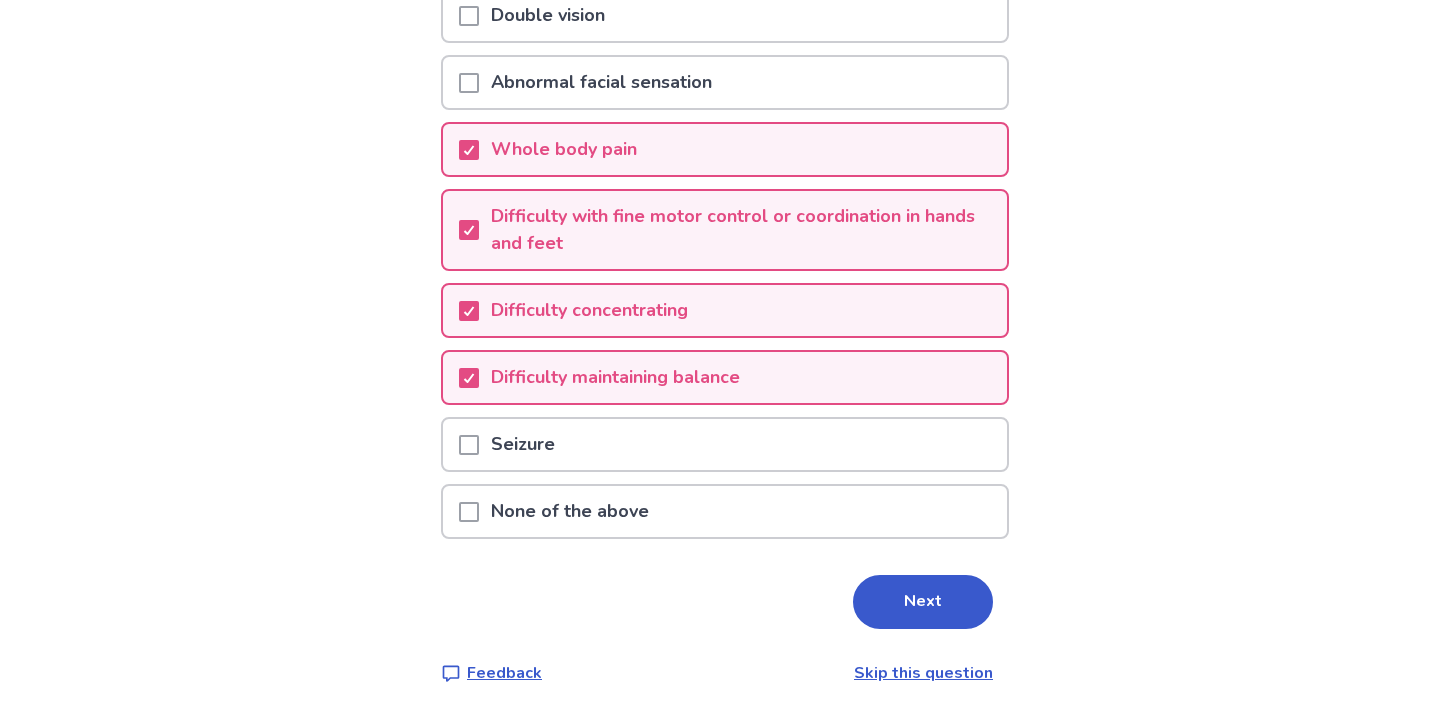scroll, scrollTop: 828, scrollLeft: 0, axis: vertical 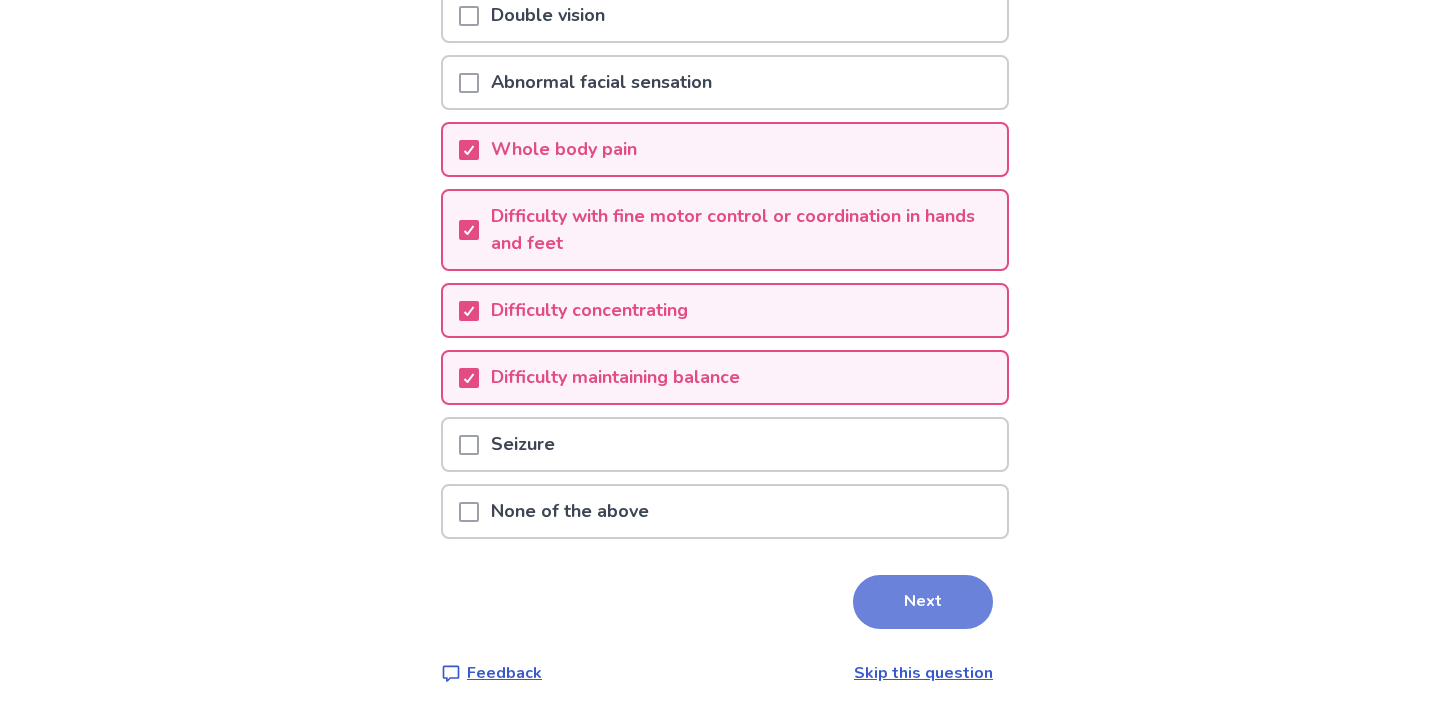 click on "Next" at bounding box center (923, 602) 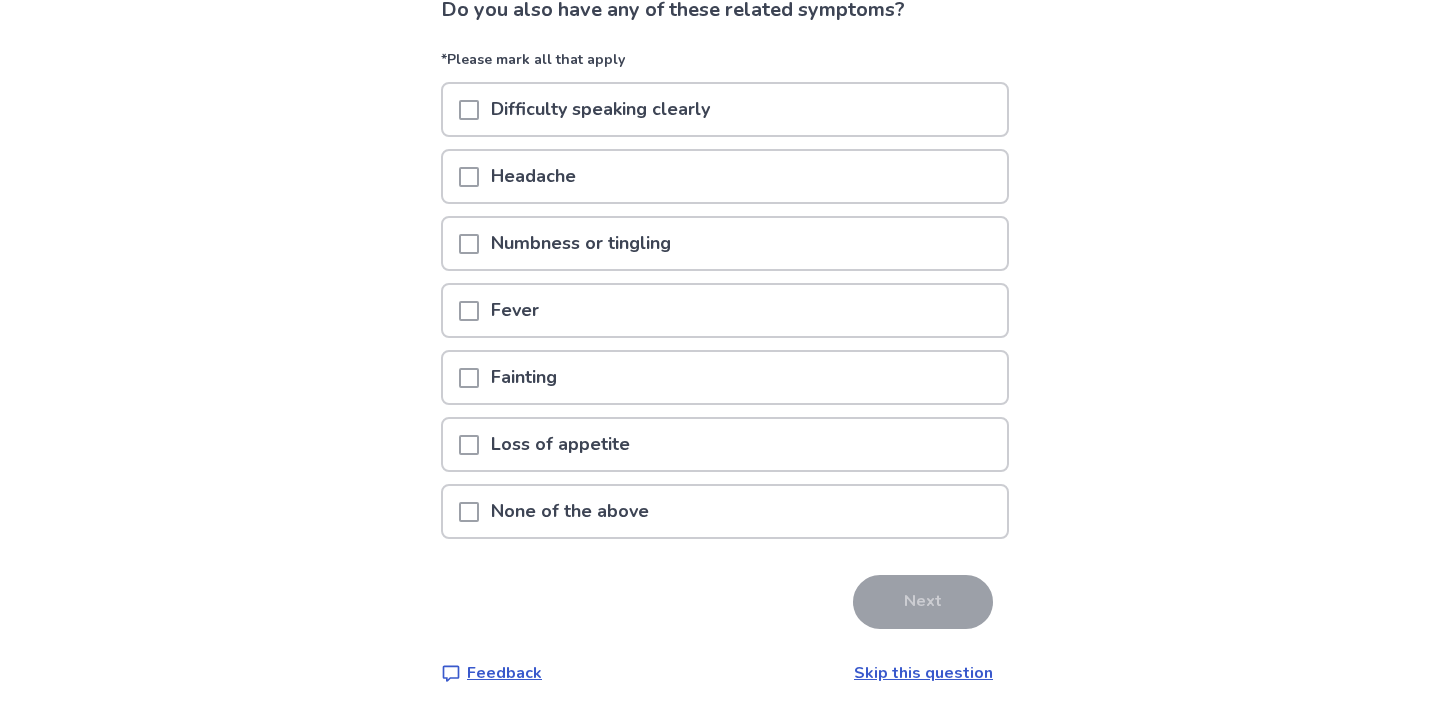 scroll, scrollTop: 251, scrollLeft: 0, axis: vertical 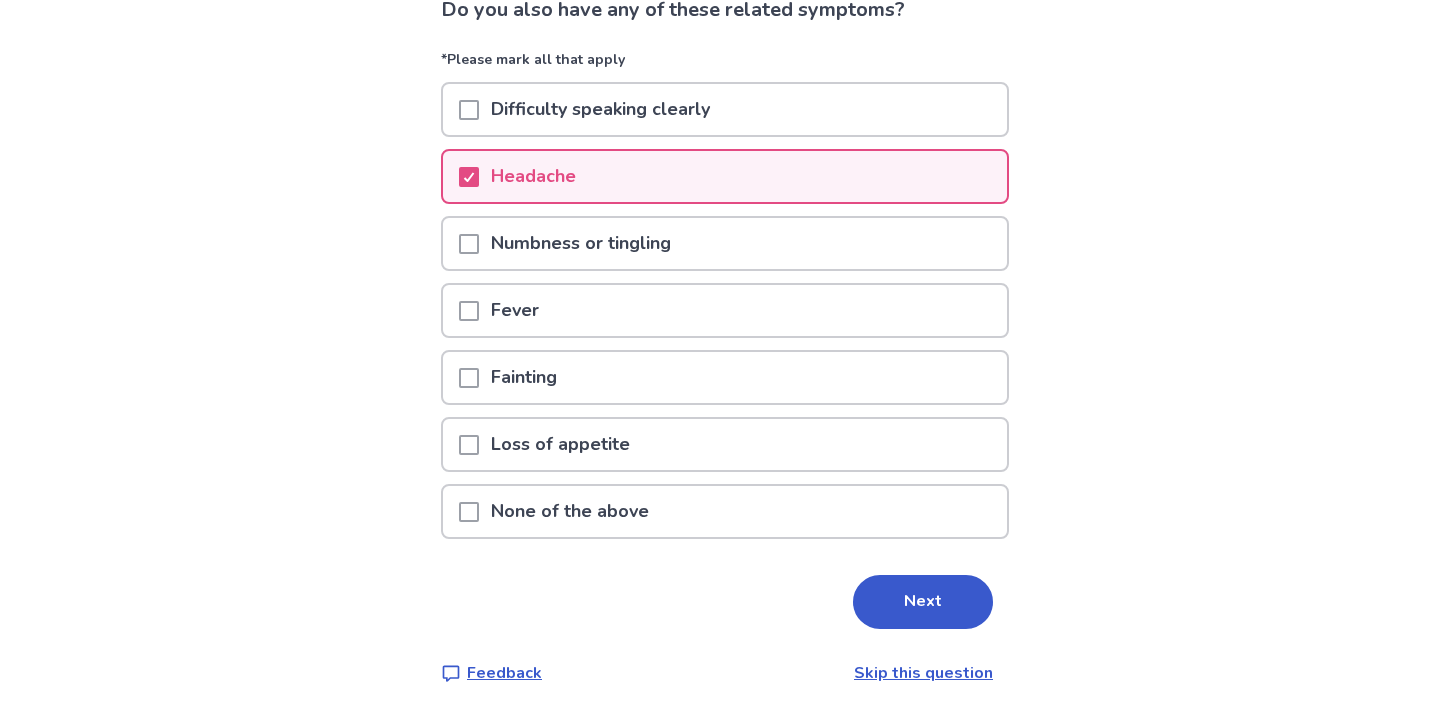 click at bounding box center [469, 244] 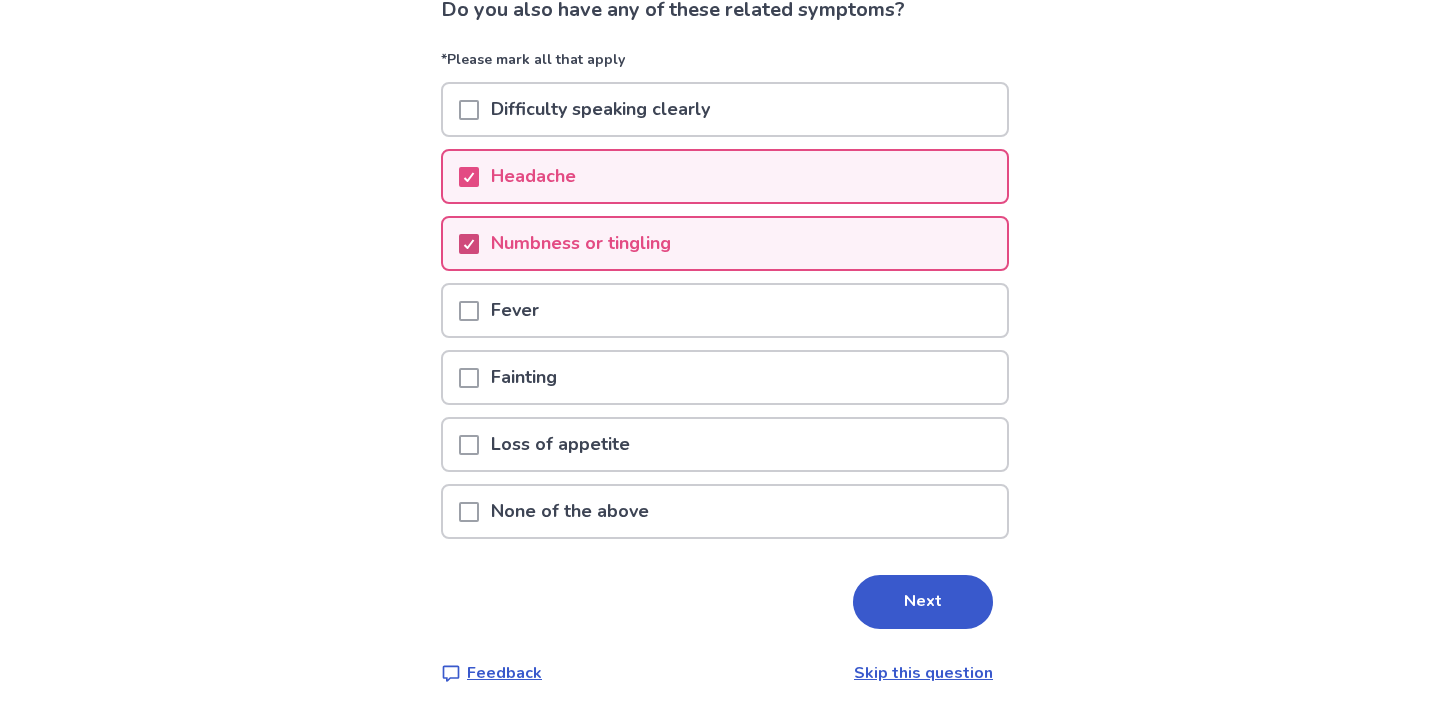scroll, scrollTop: 465, scrollLeft: 0, axis: vertical 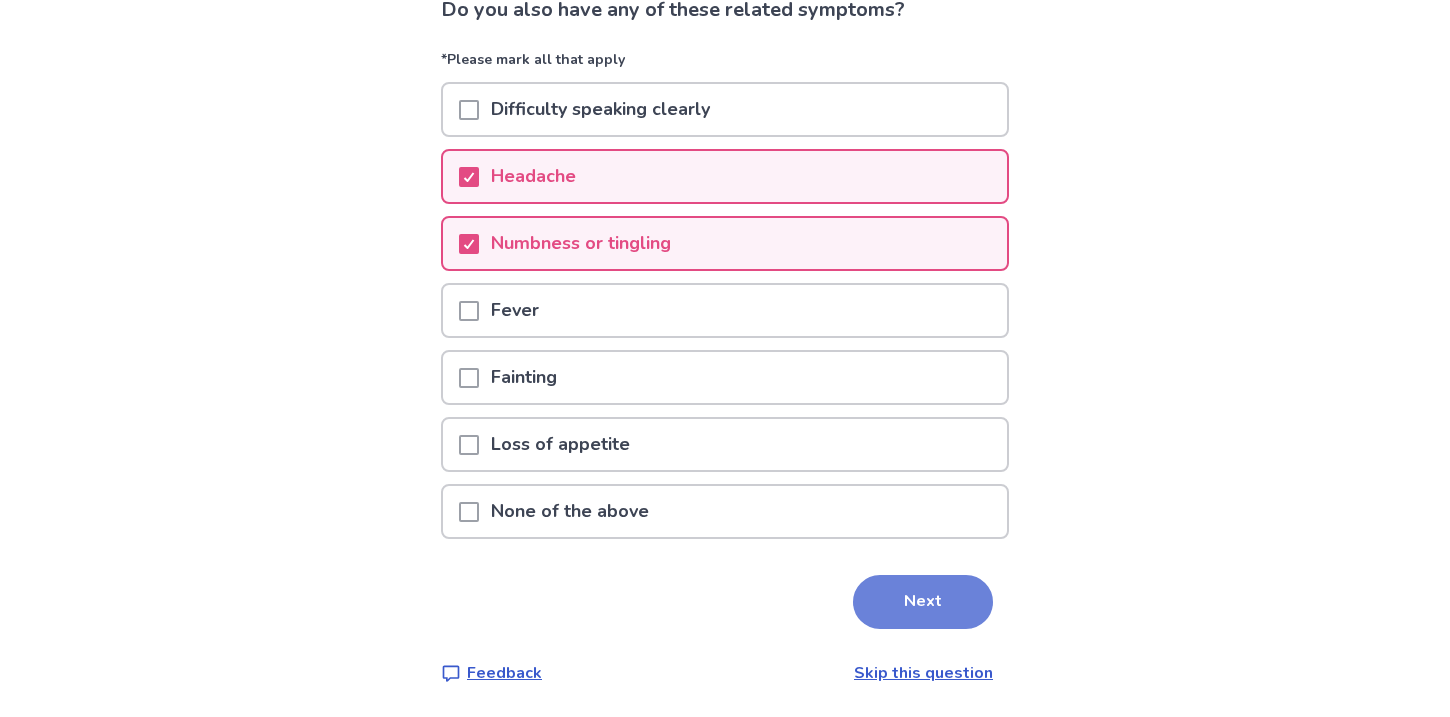 click on "Next" at bounding box center [923, 602] 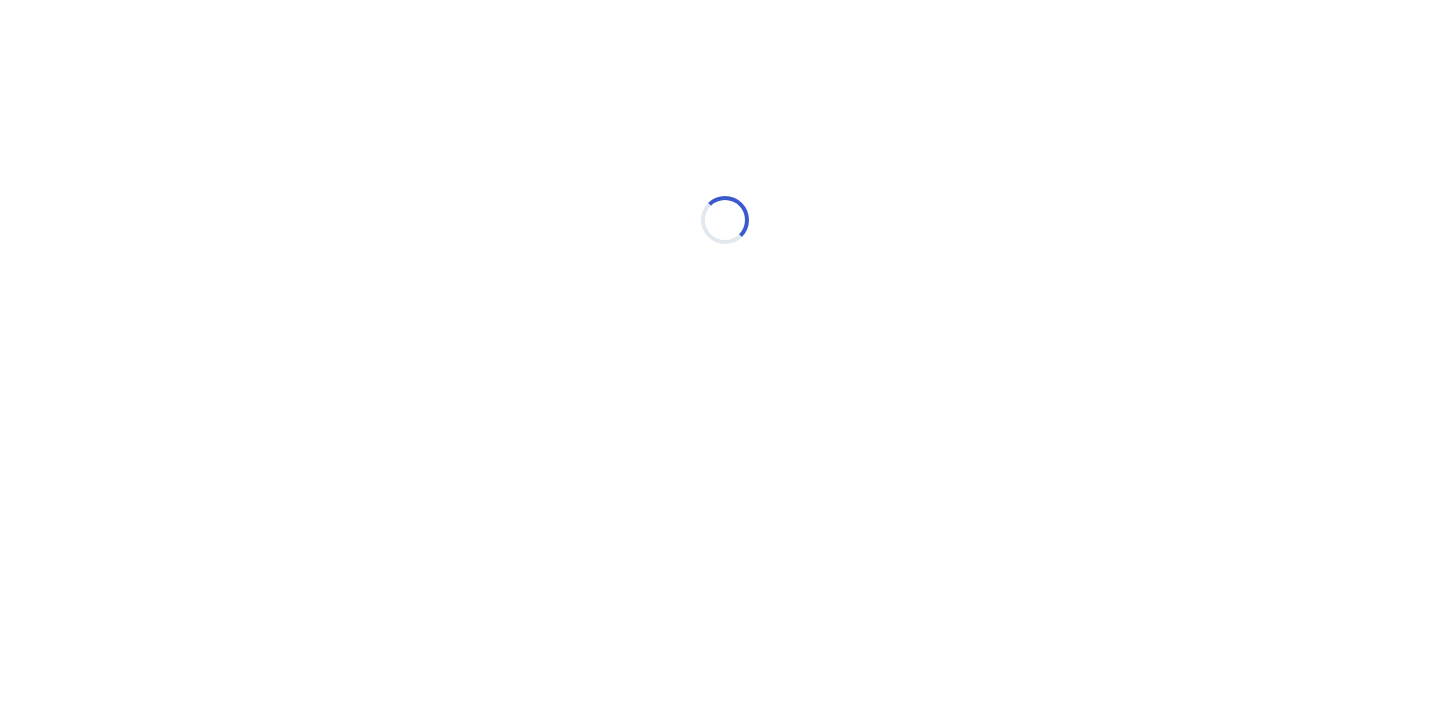select on "*" 